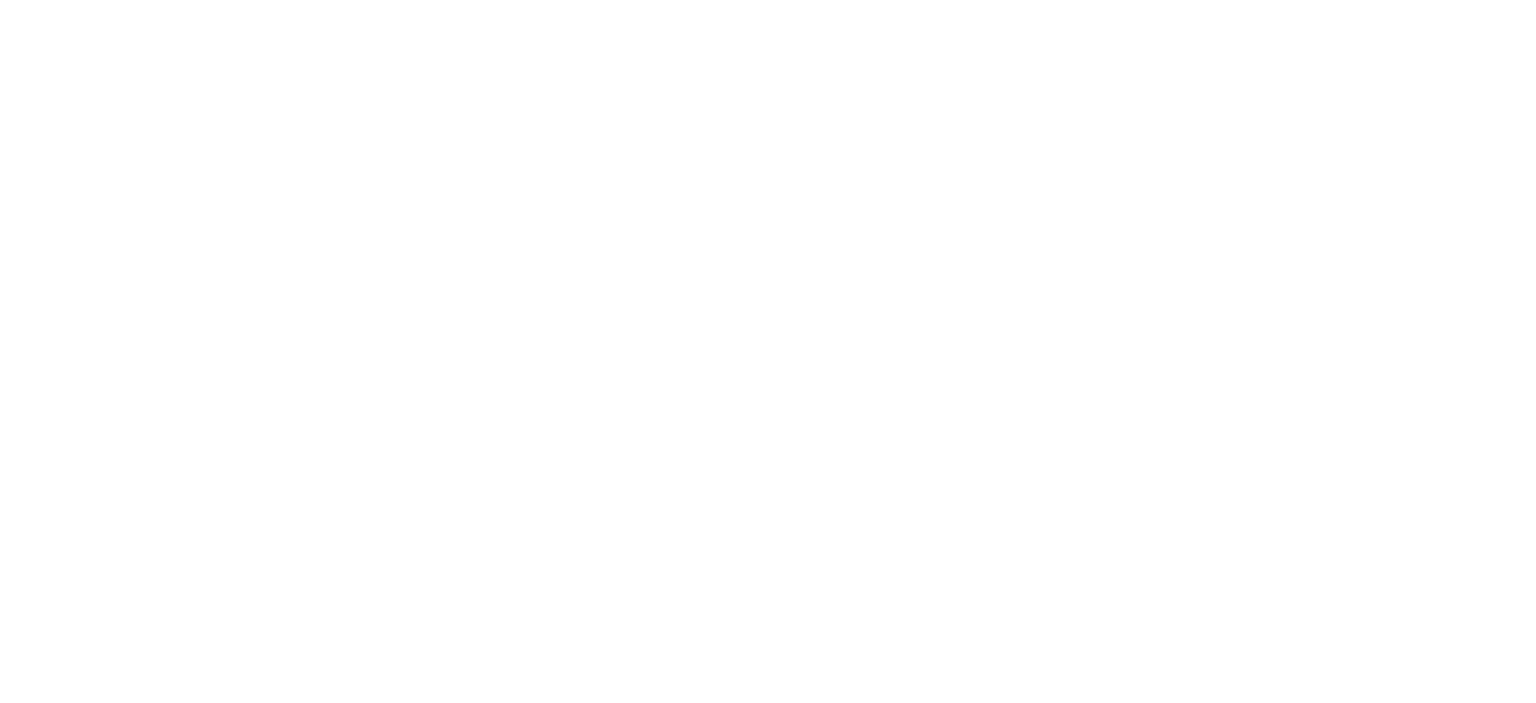 scroll, scrollTop: 0, scrollLeft: 0, axis: both 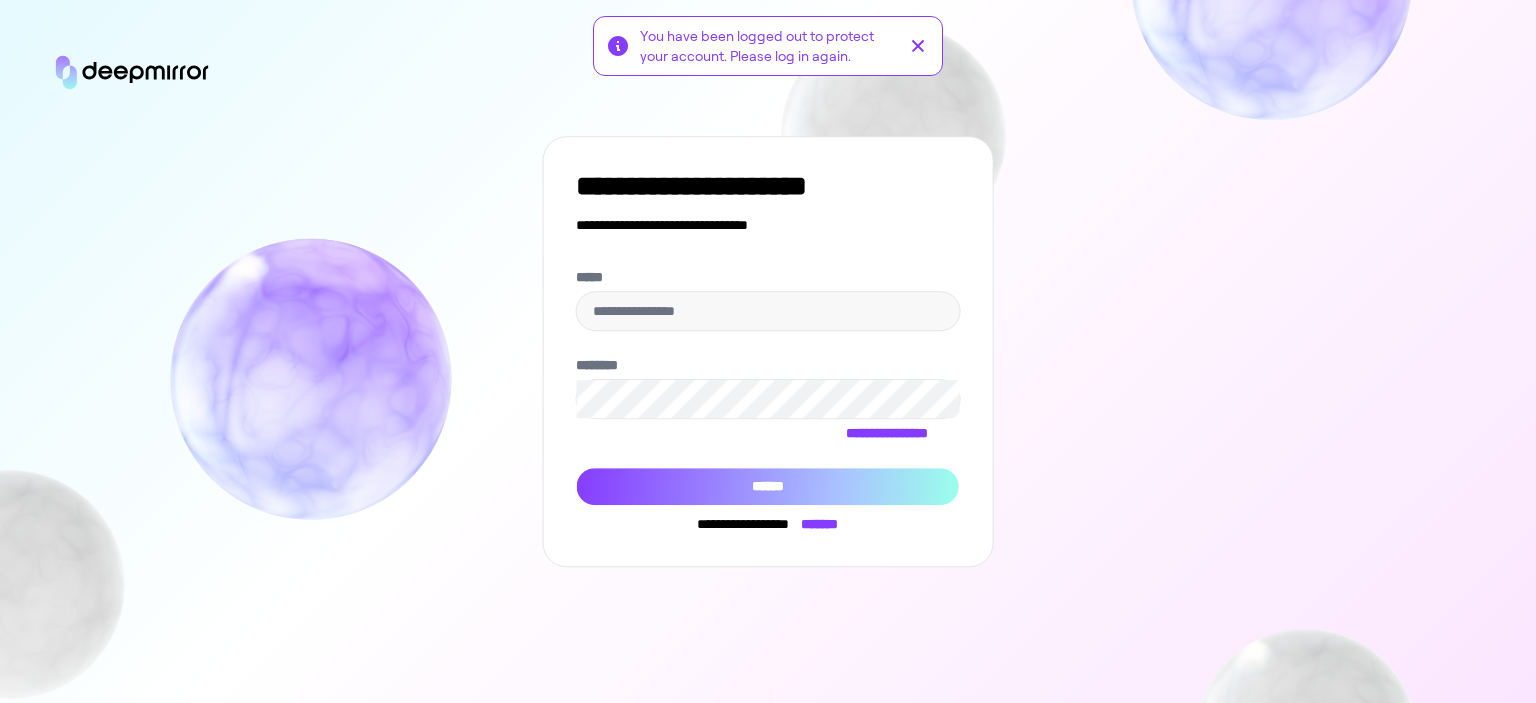 type on "**********" 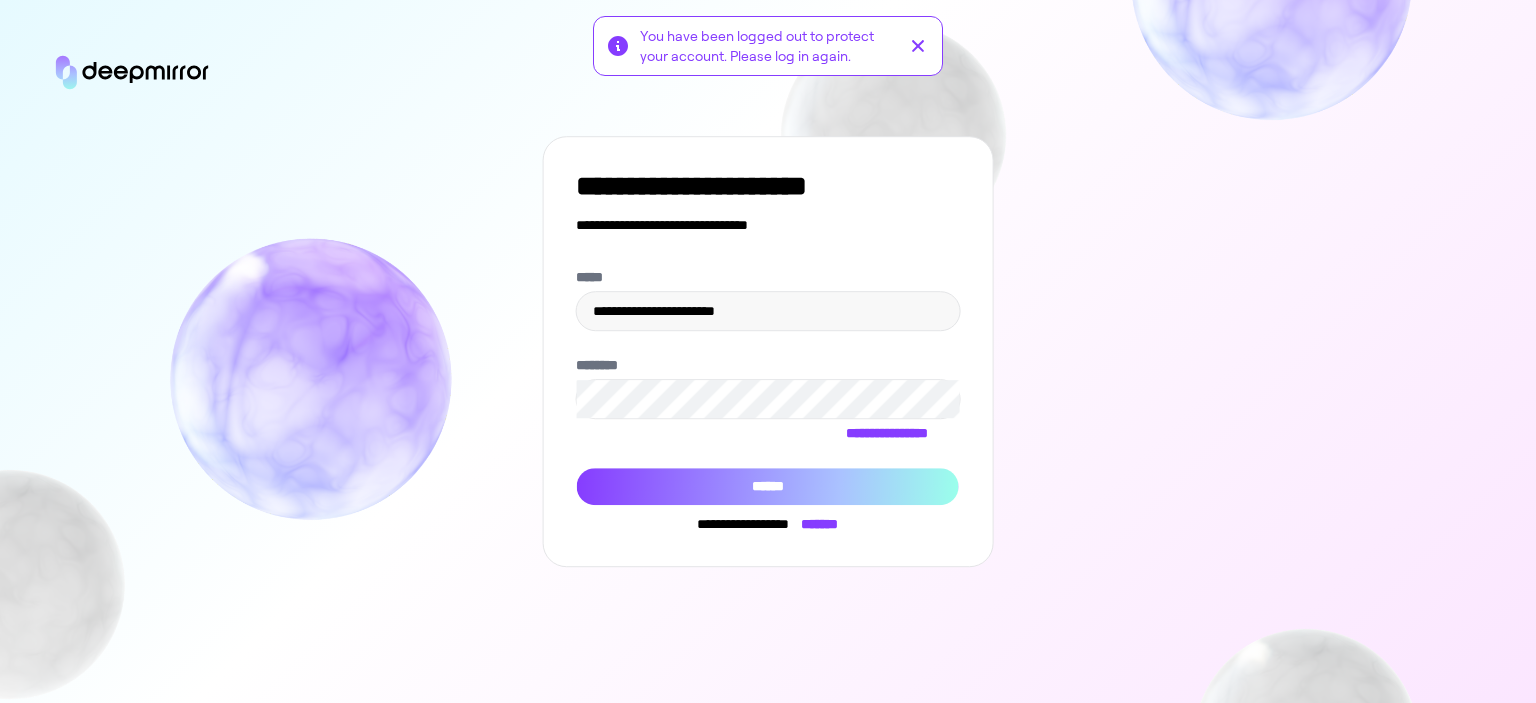 click on "******" at bounding box center [768, 487] 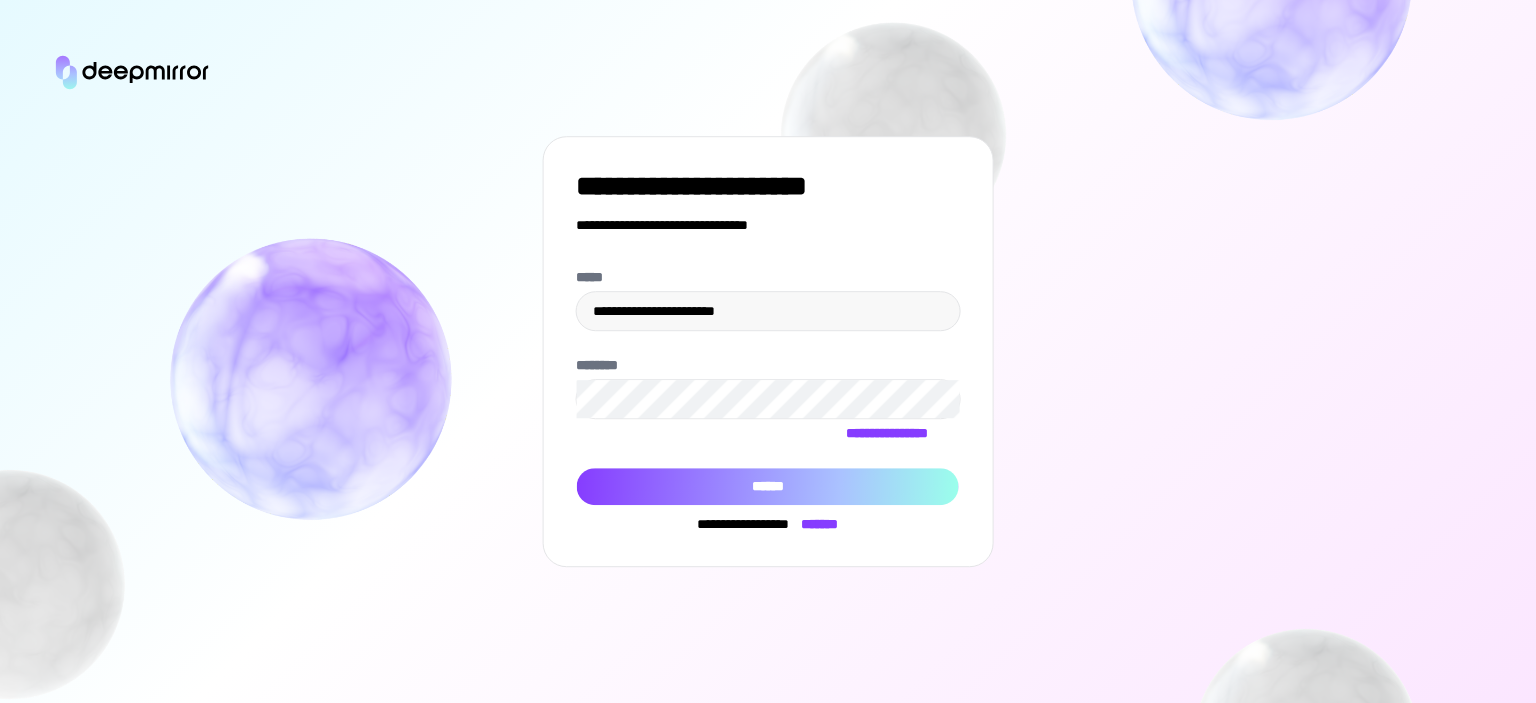 click on "******" at bounding box center (768, 487) 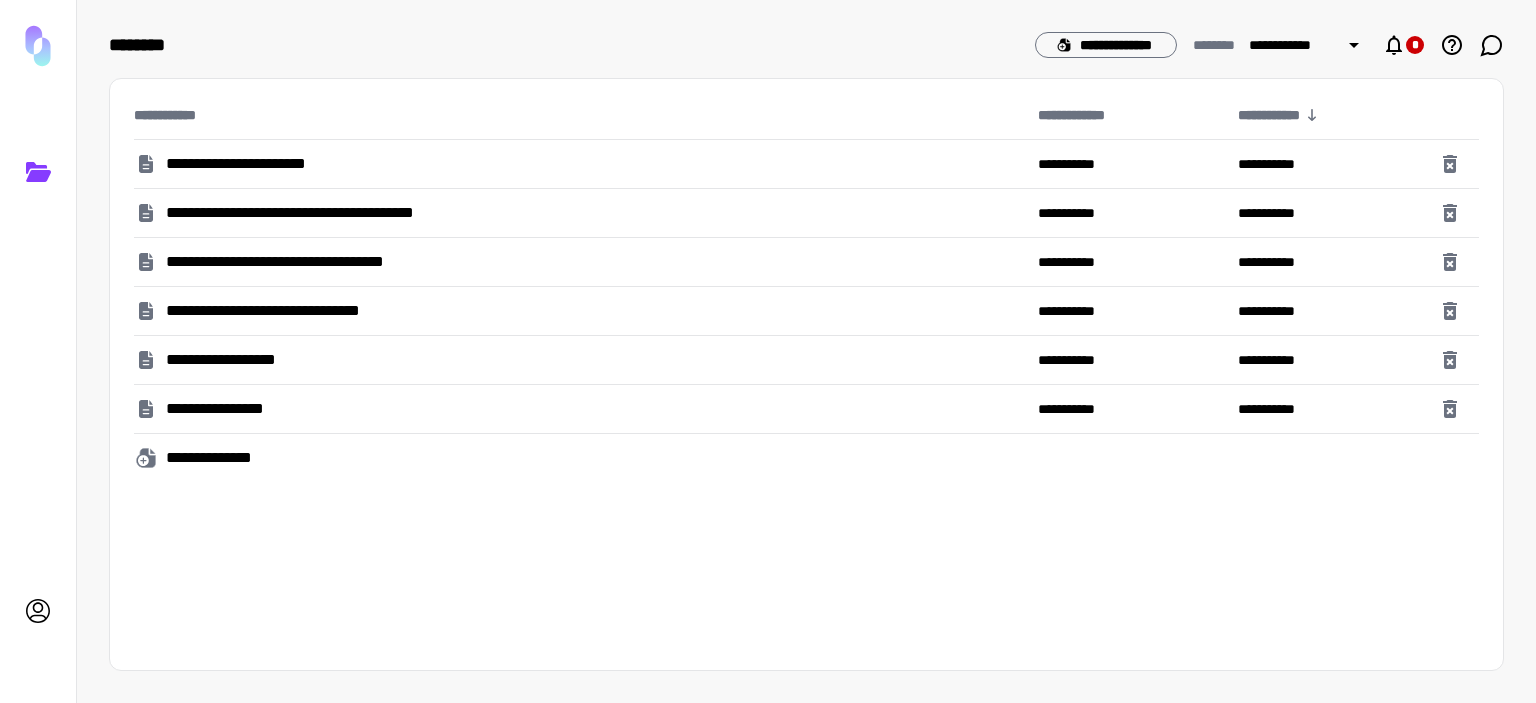 click on "**********" at bounding box center [264, 164] 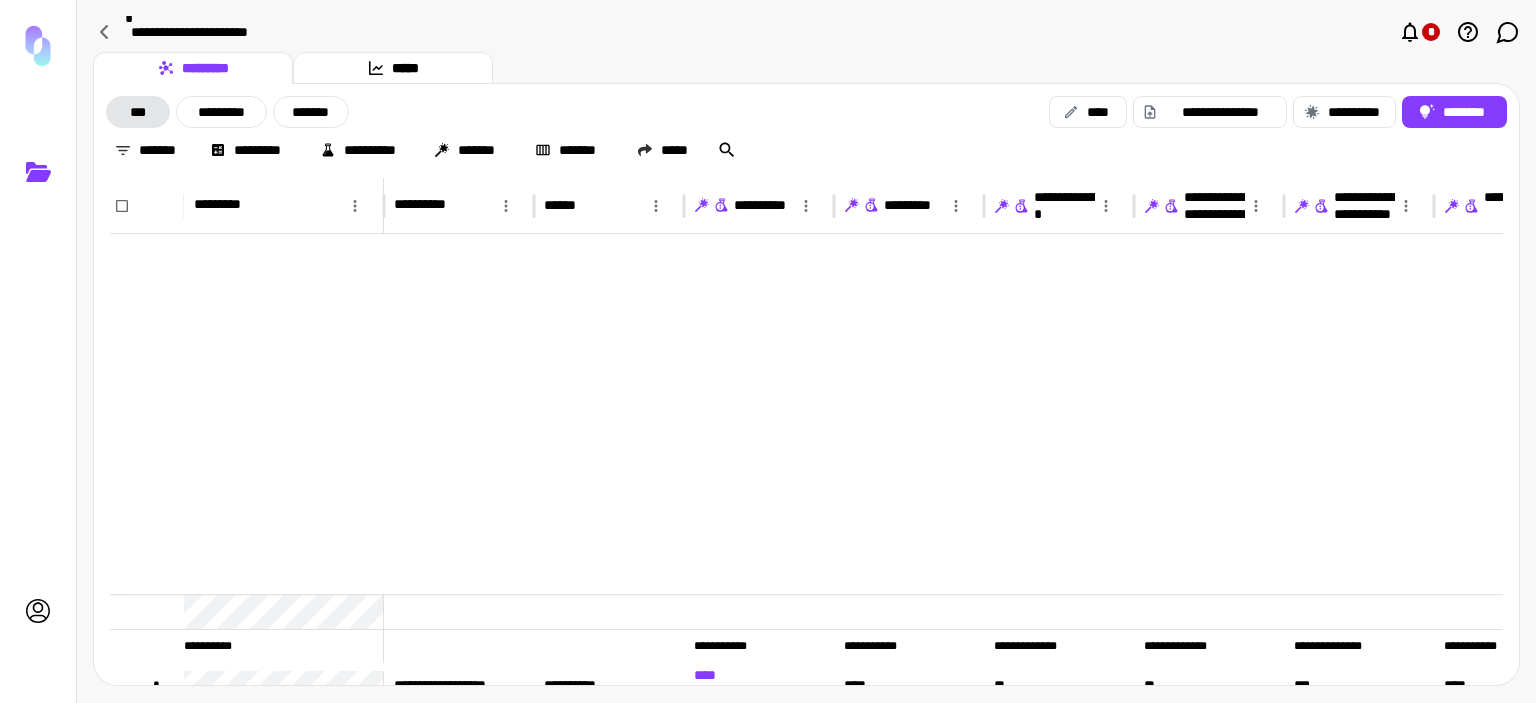 scroll, scrollTop: 558, scrollLeft: 0, axis: vertical 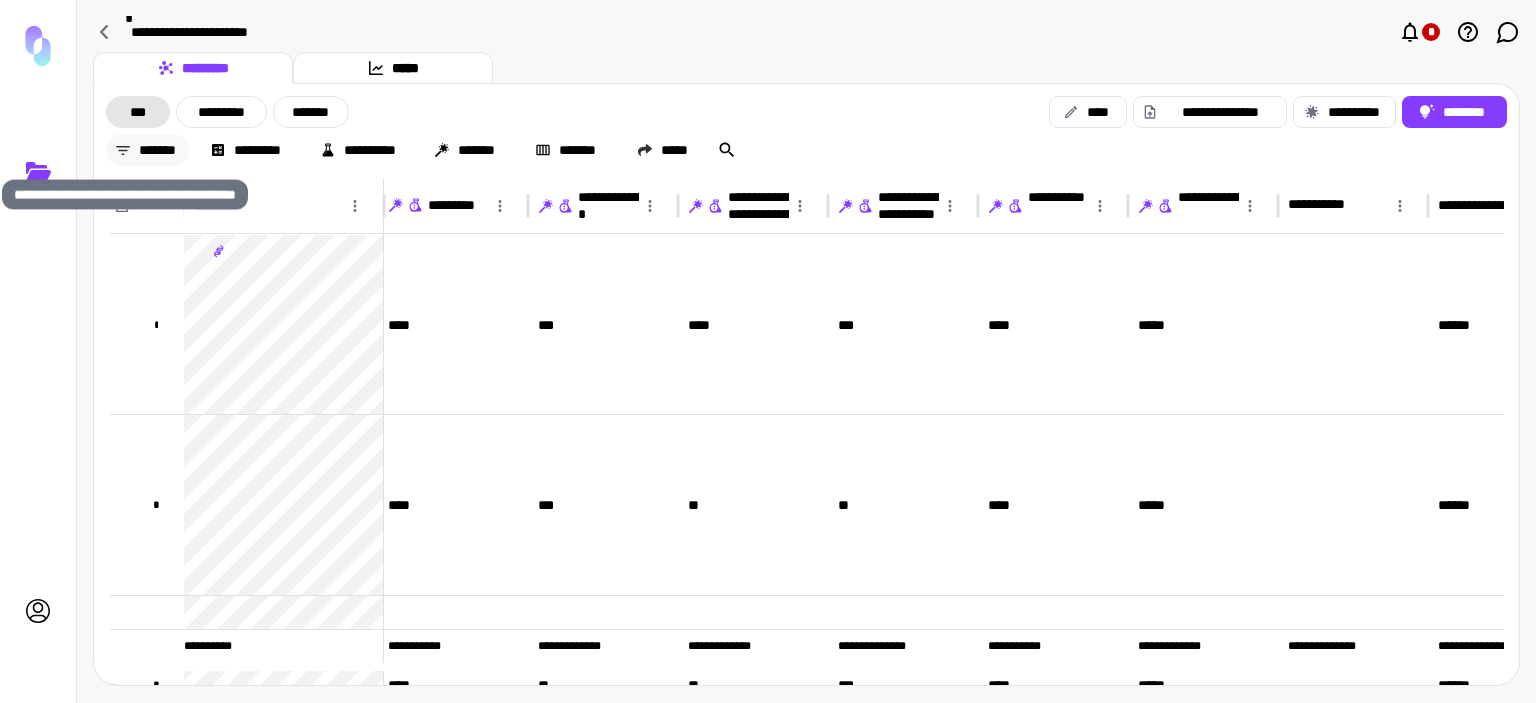 click on "*******" at bounding box center (147, 150) 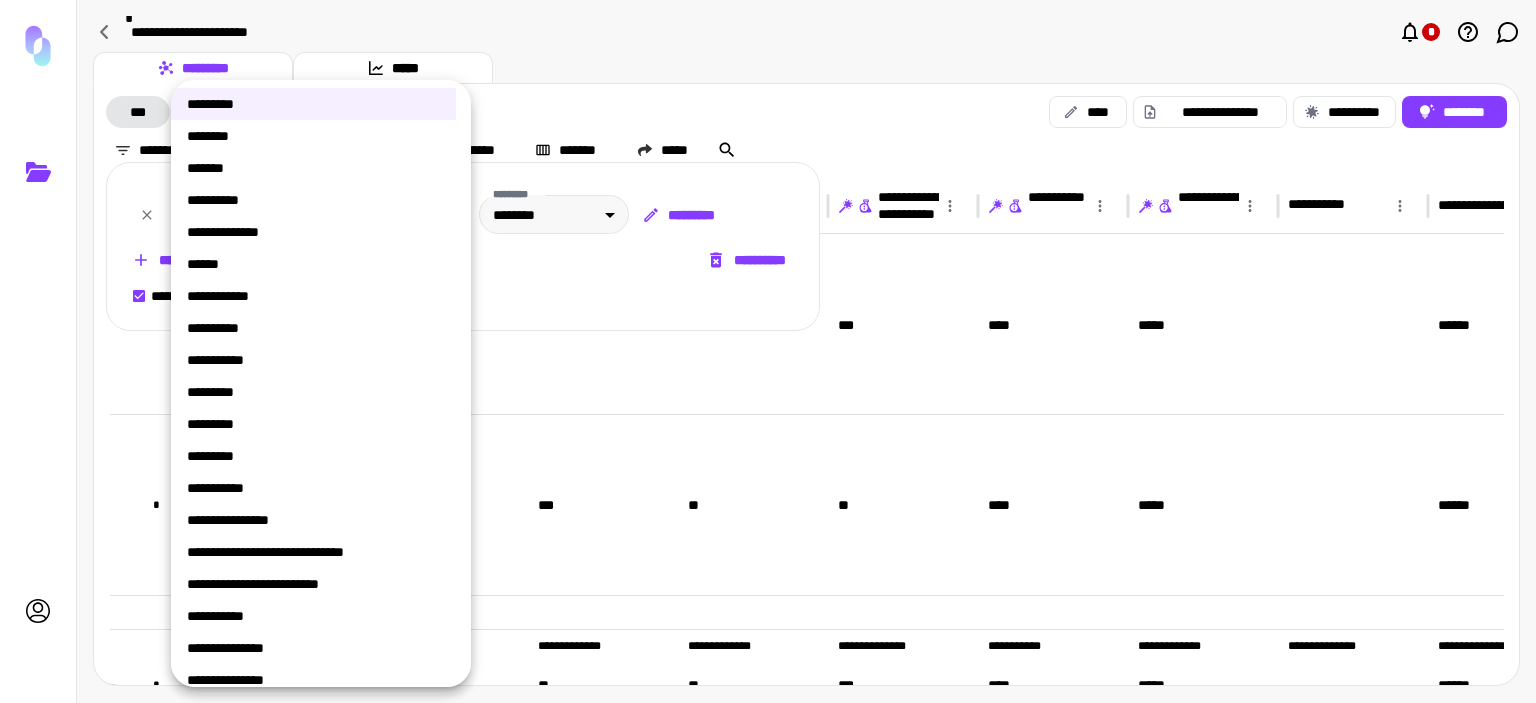 click on "[FIRST] [LAST] [STREET] [CITY] [STATE] [ZIP] [COUNTRY] [PHONE] [EMAIL] [SSN] [DLN] [CCNUM] [DOB] [AGE] [TIME]" at bounding box center (768, 351) 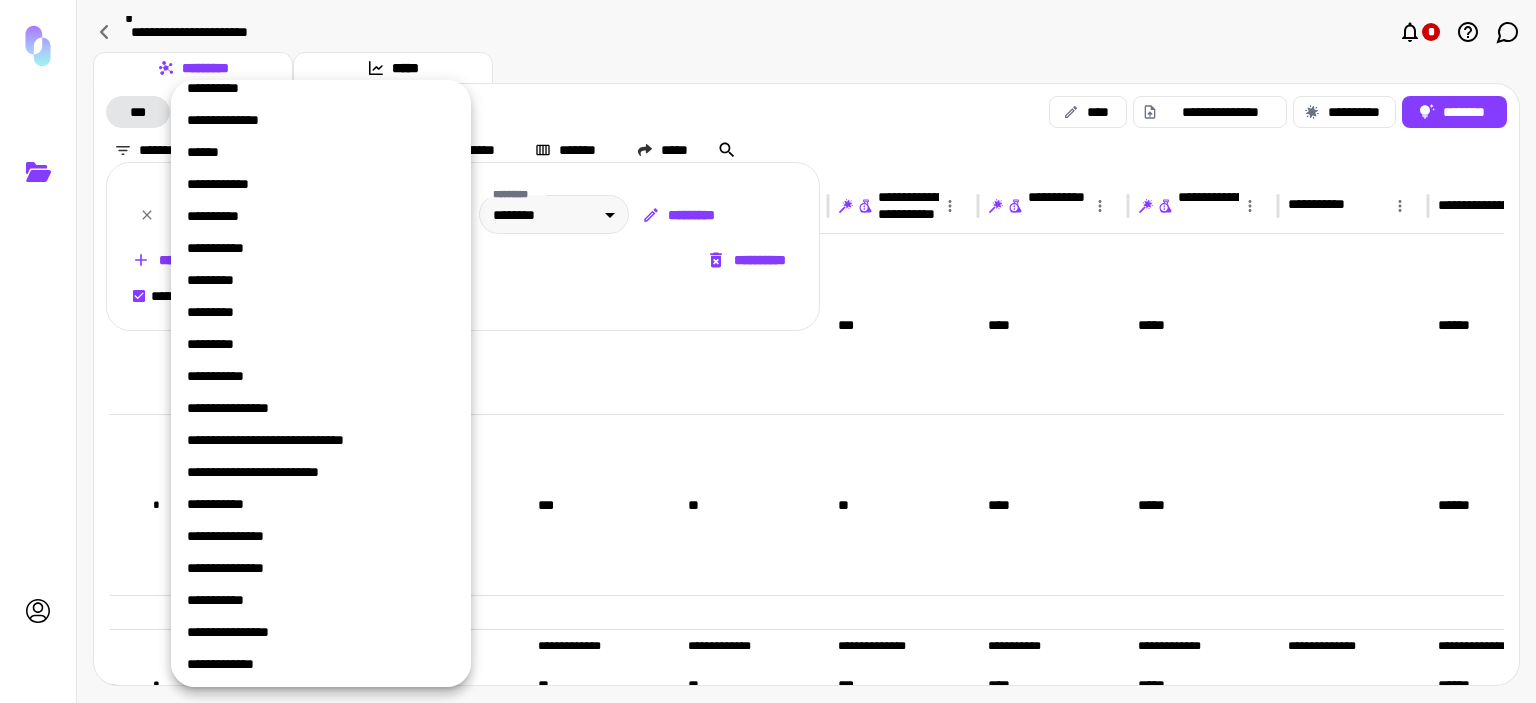scroll, scrollTop: 0, scrollLeft: 0, axis: both 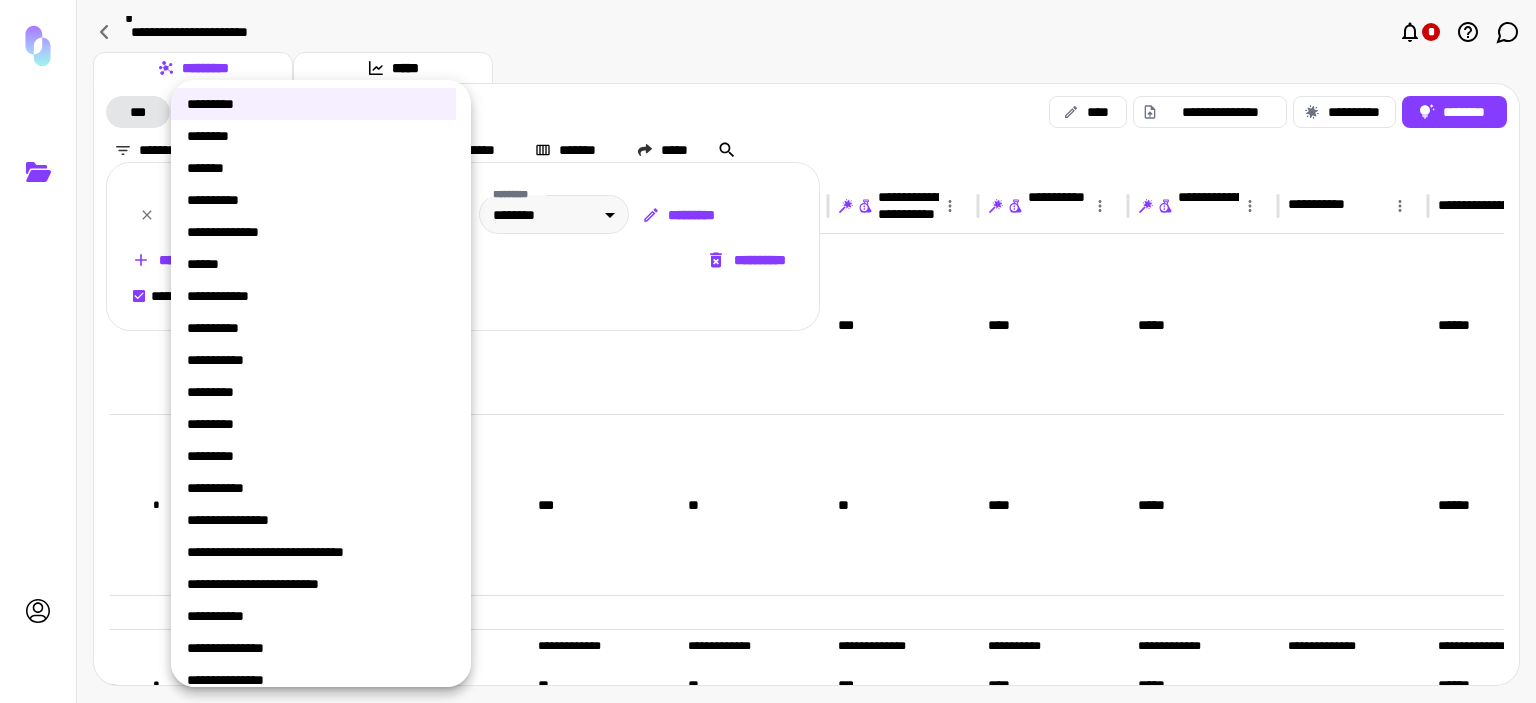 click on "**********" at bounding box center [313, 232] 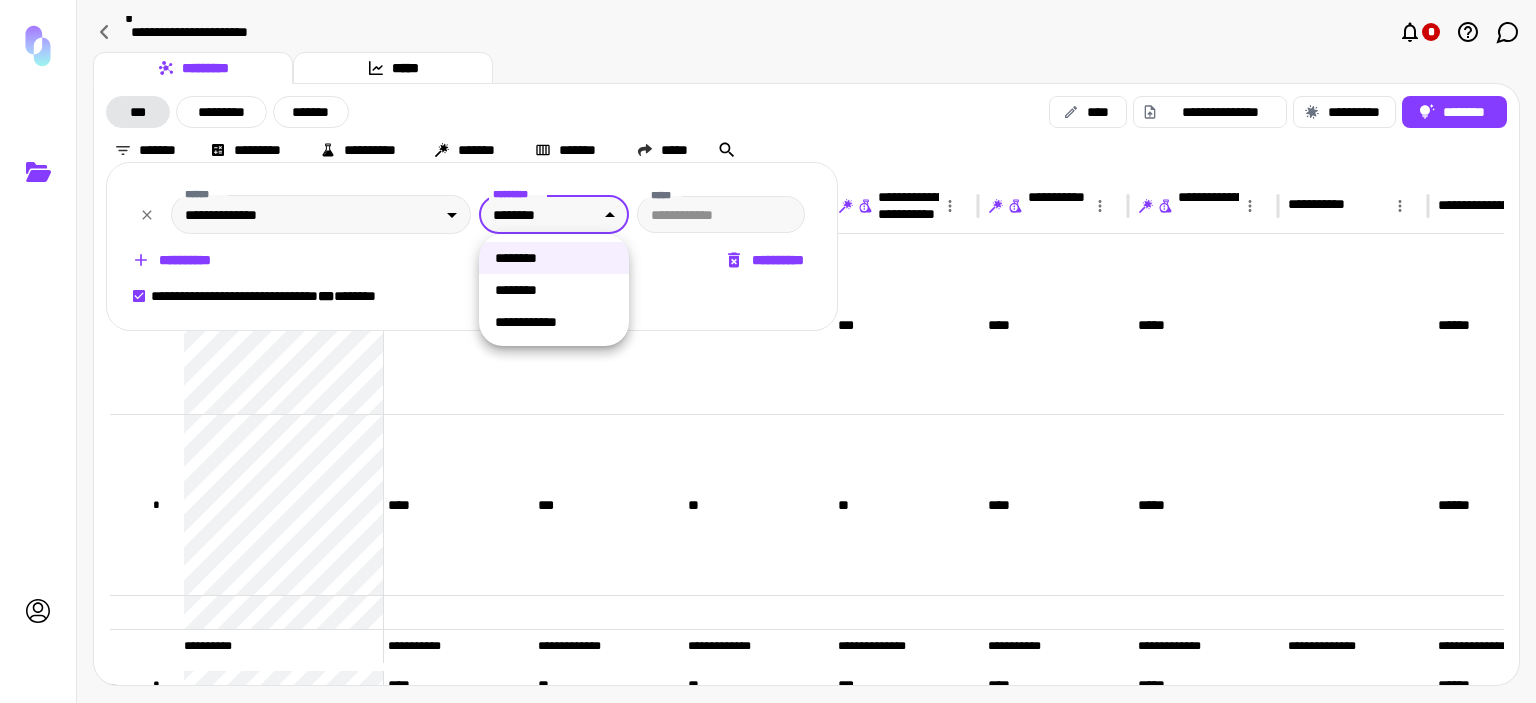 click on "[FIRST] [LAST] [STREET] [CITY] [STATE] [ZIP] [COUNTRY] [PHONE] [EMAIL] [SSN] [DLN] [CCNUM] [DOB] [AGE] [TIME]" at bounding box center [768, 351] 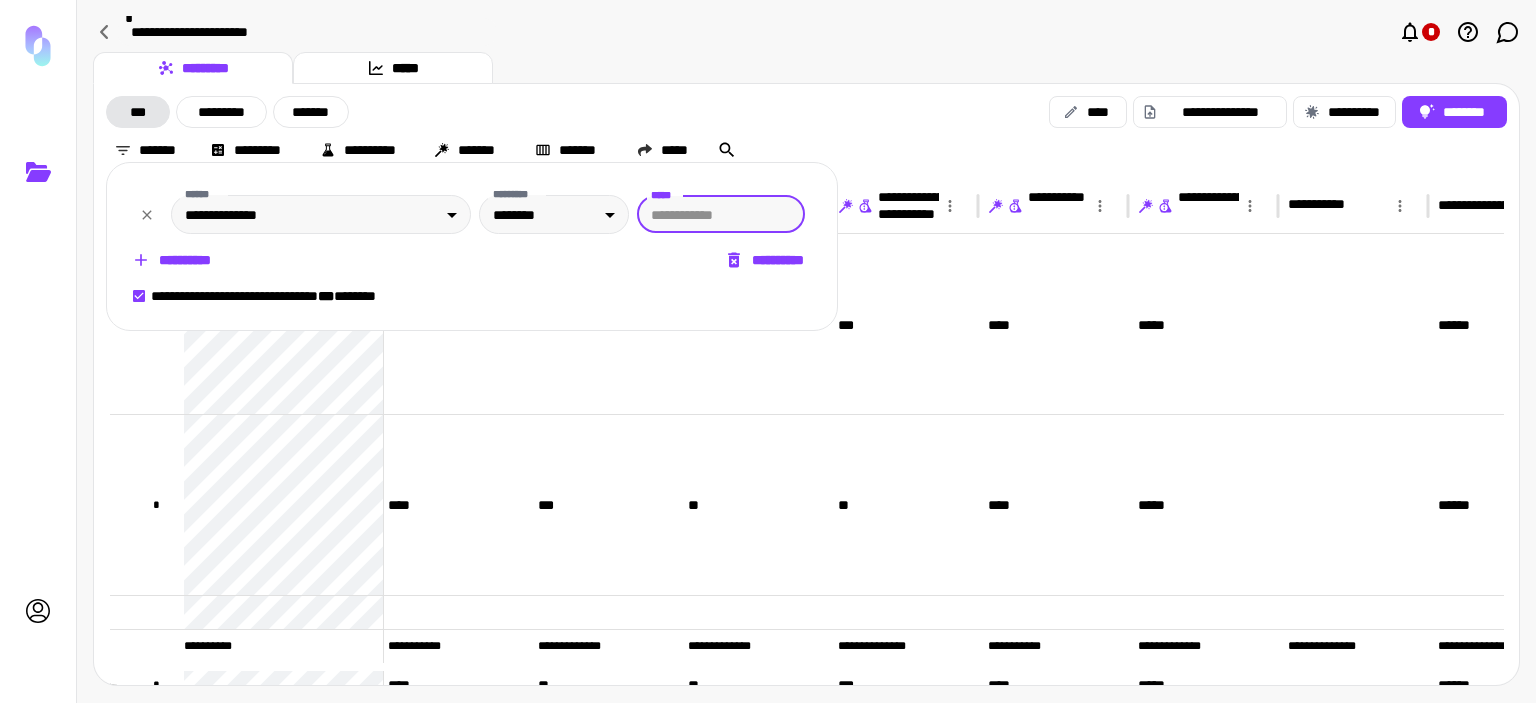click on "*****" at bounding box center [721, 214] 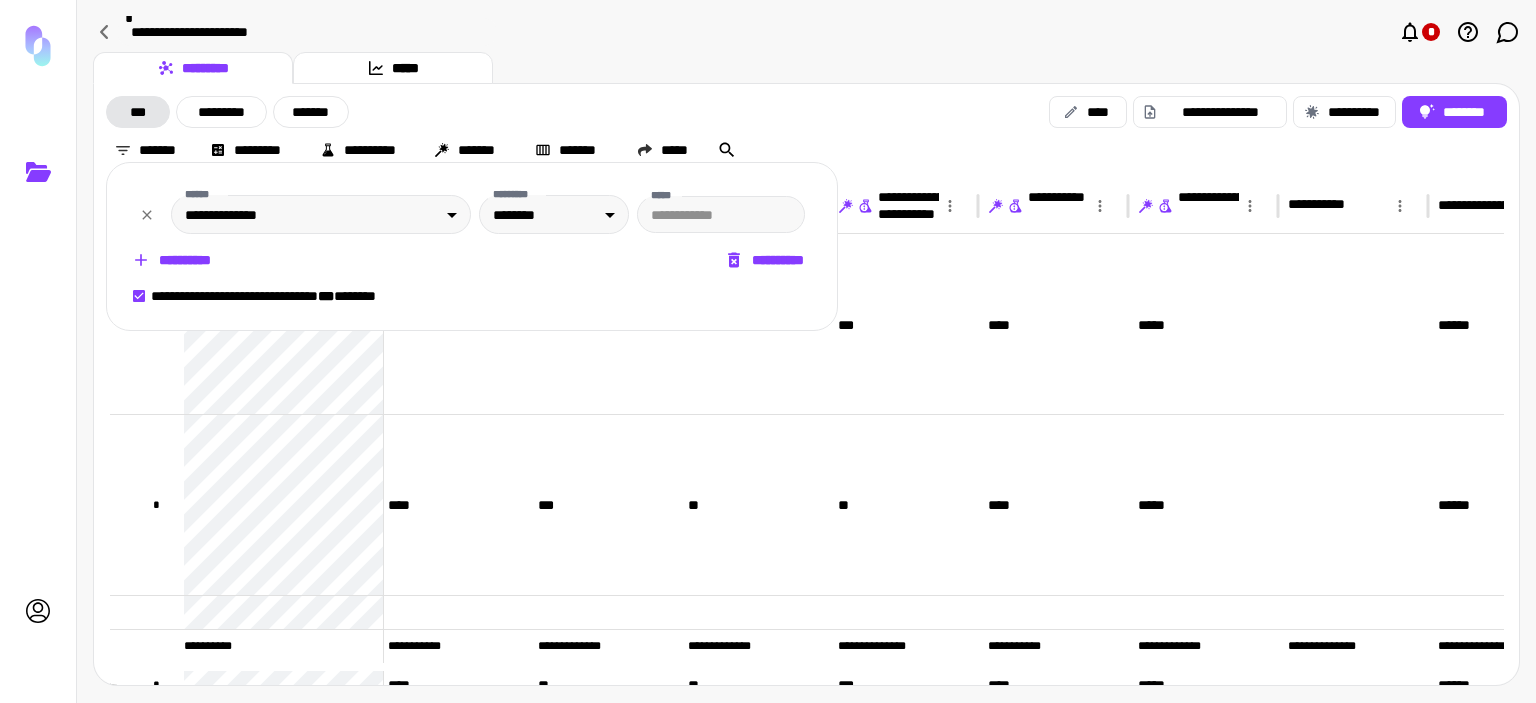 click on "[FIRST] [LAST]" at bounding box center [472, 260] 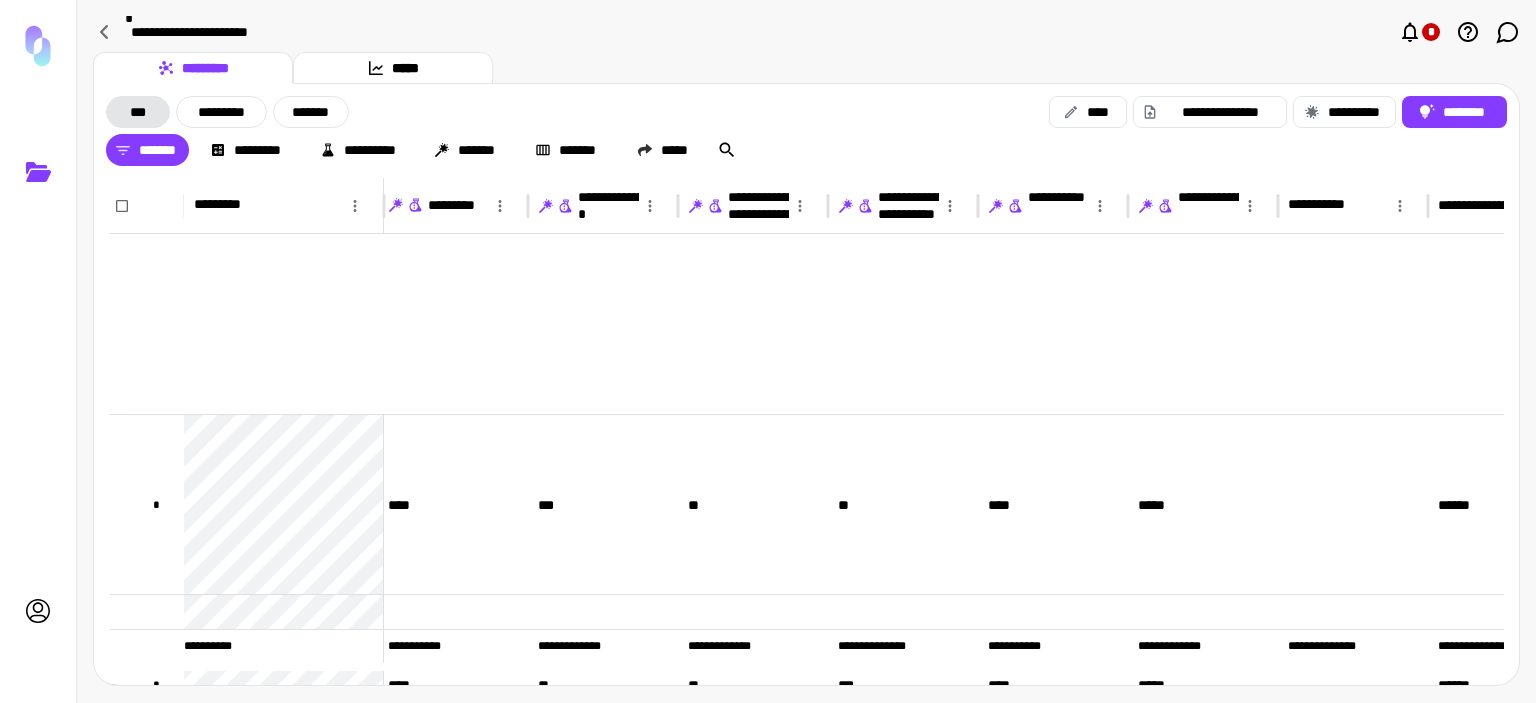 scroll, scrollTop: 368, scrollLeft: 456, axis: both 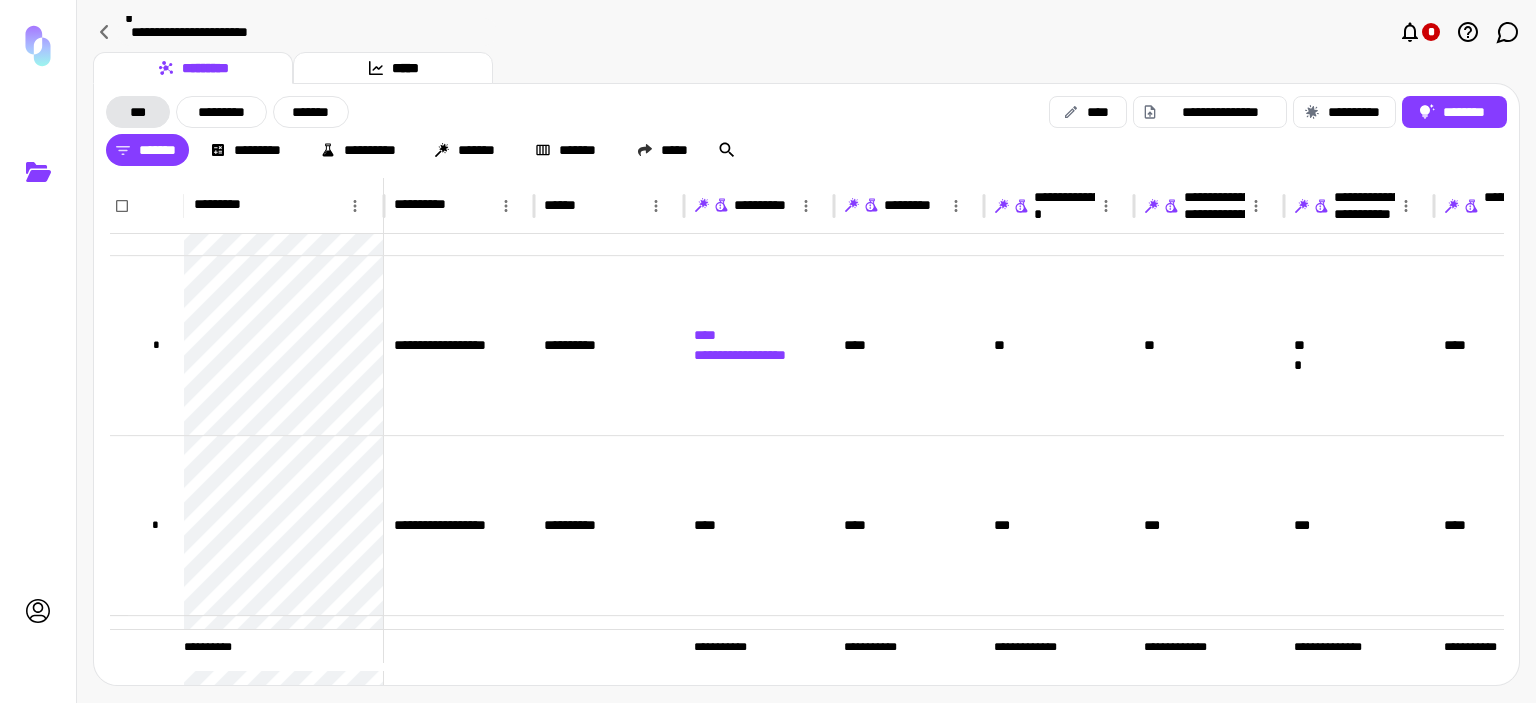 click 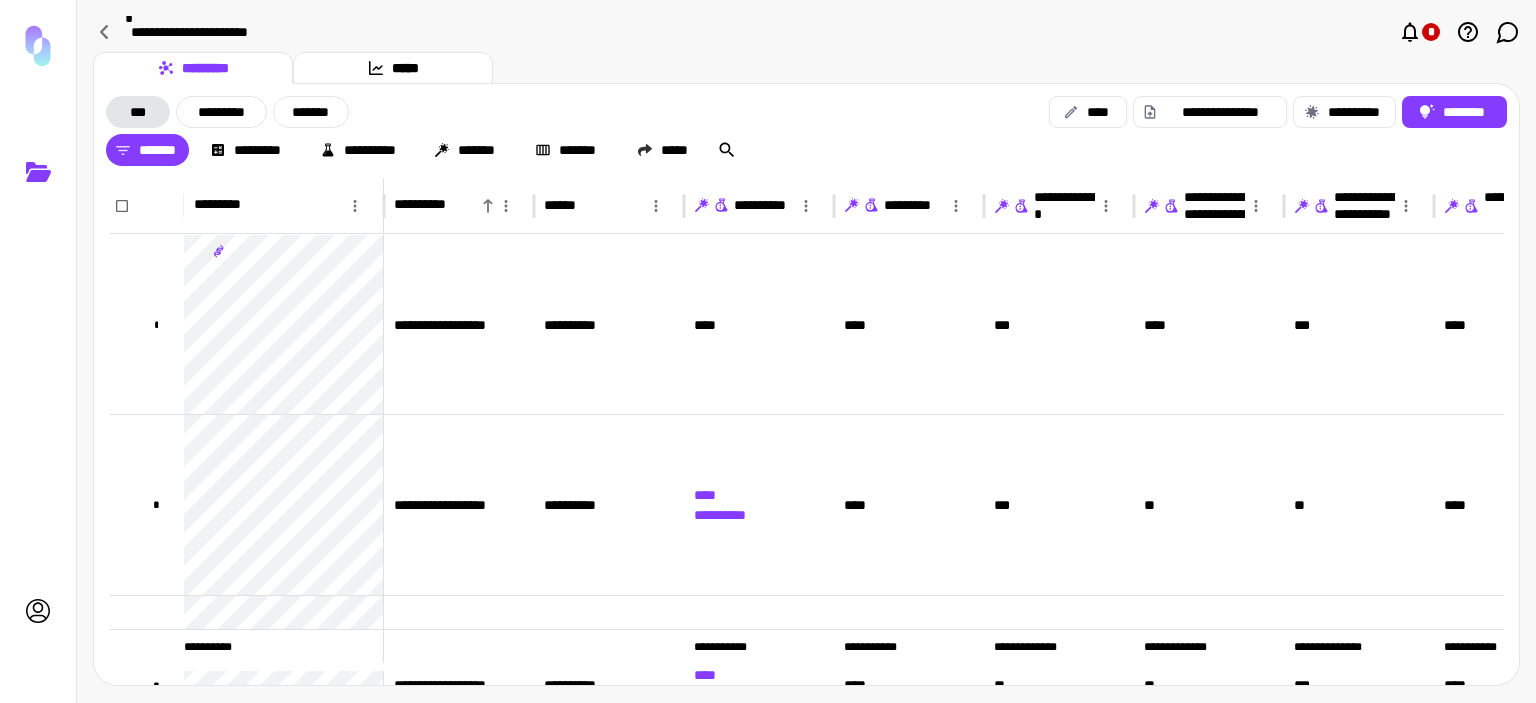click 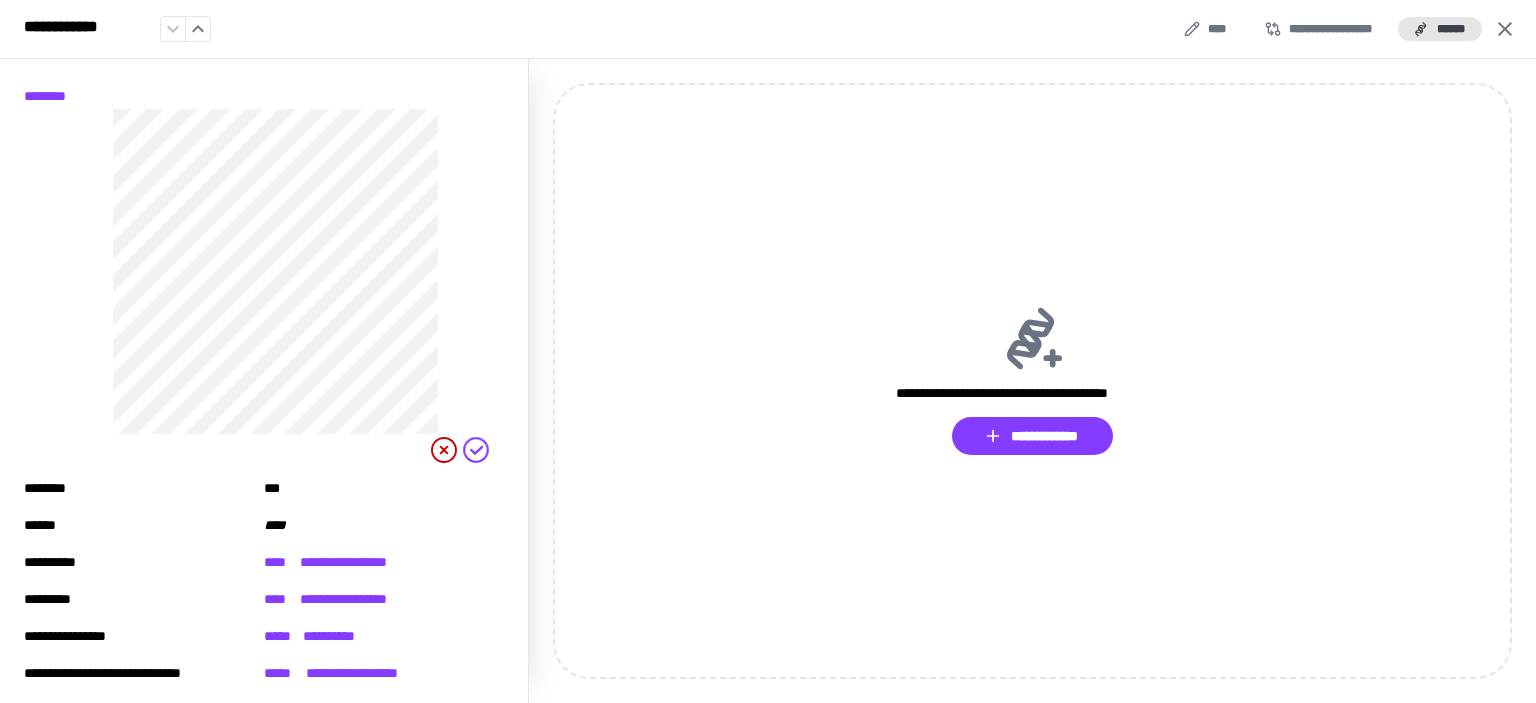 click on "[FIRST] [LAST] [STREET] [CITY] [STATE] [ZIP] [COUNTRY] [PHONE] [EMAIL] [SSN] [DLN] [CCNUM] [DOB] [AGE] [TIME]" at bounding box center [768, 351] 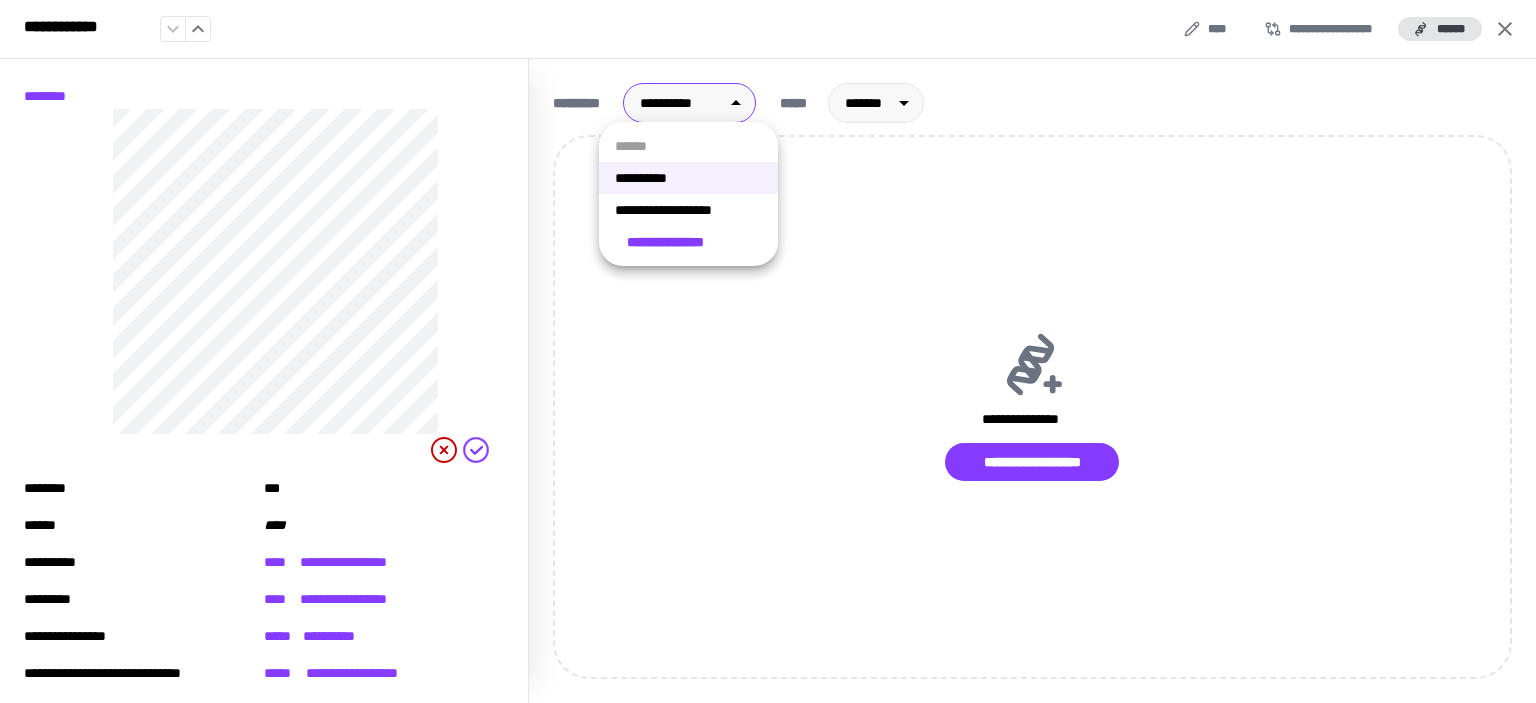 click on "[FIRST] [LAST] [STREET] [CITY] [STATE] [ZIP] [COUNTRY] [PHONE] [EMAIL] [SSN] [DLN] [CCNUM] [DOB] [AGE] [TIME]" at bounding box center [768, 351] 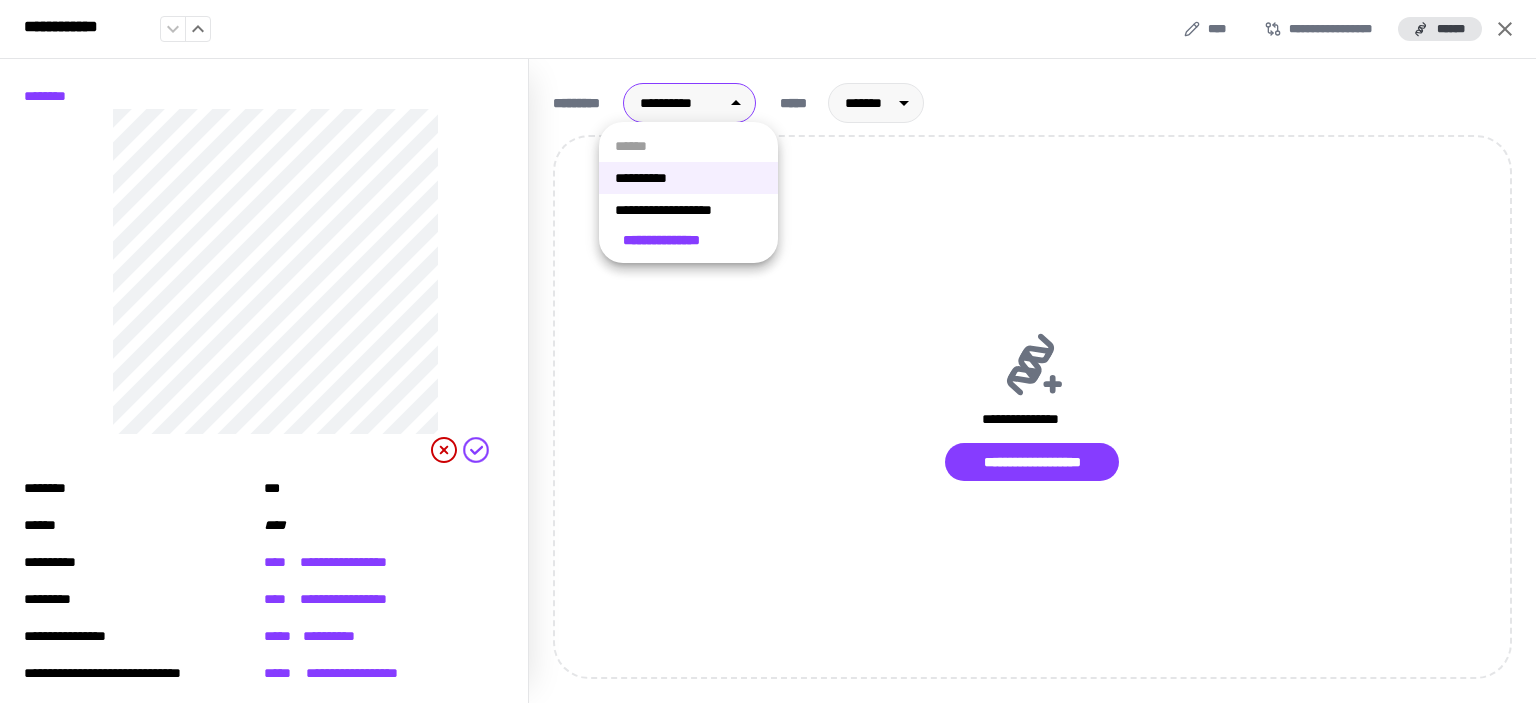 click on "**********" at bounding box center [688, 210] 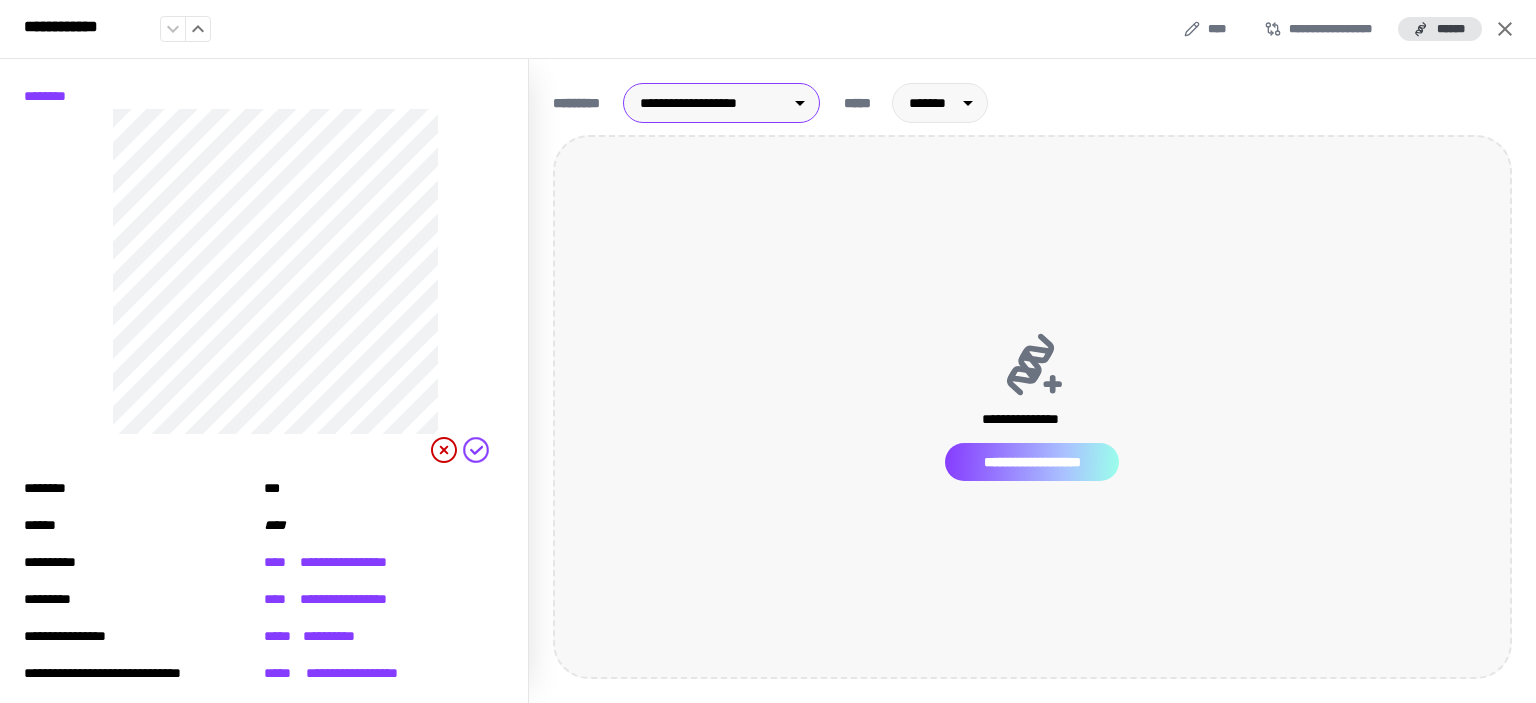 click on "**********" at bounding box center [1032, 462] 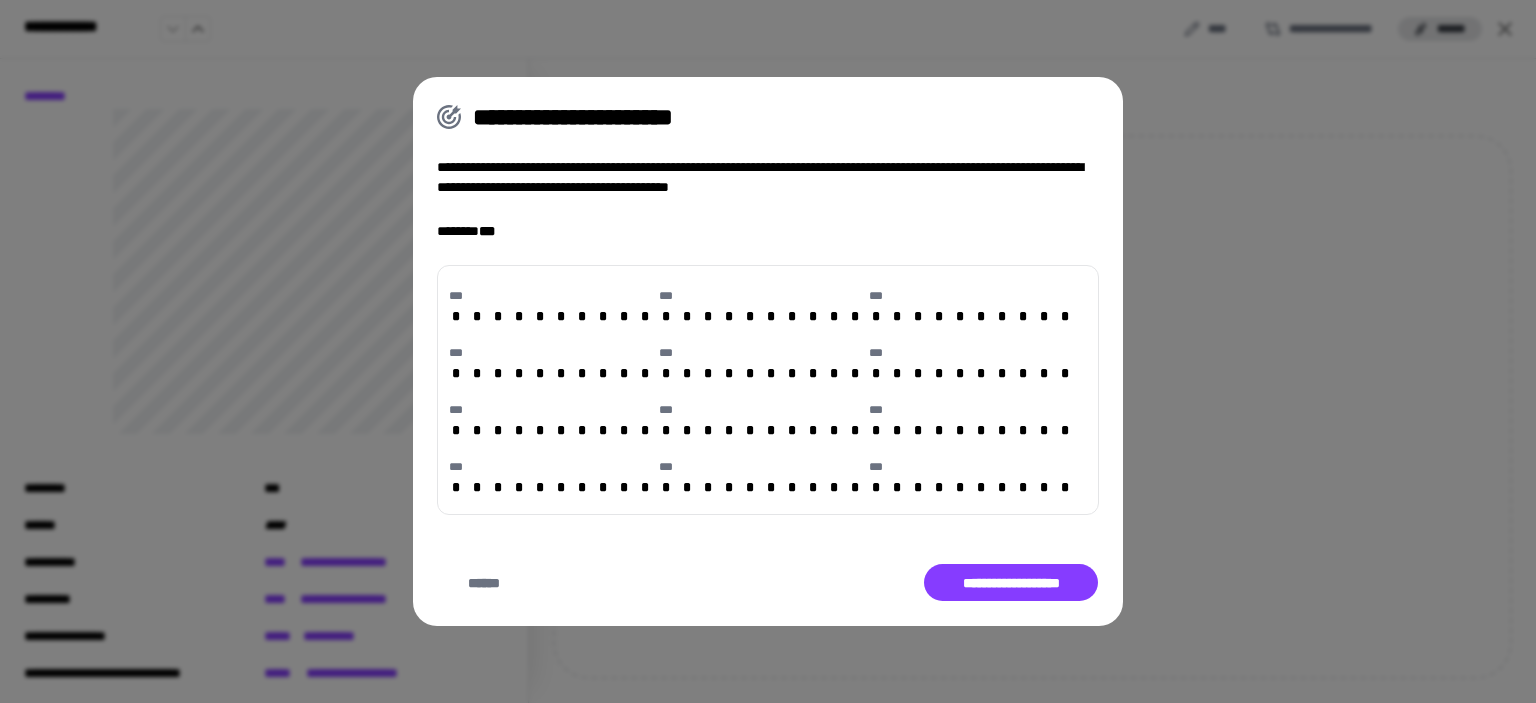 click on "**********" at bounding box center (768, 351) 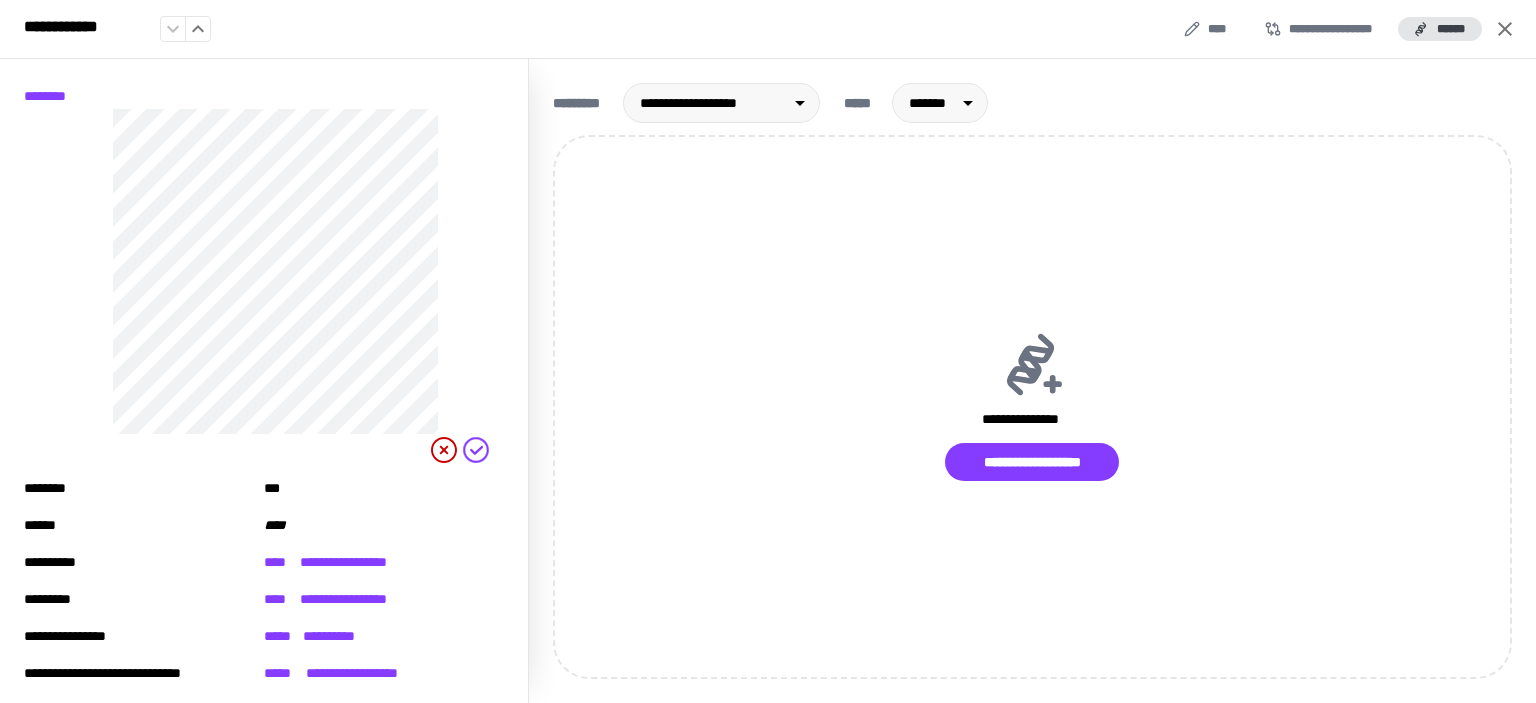 click 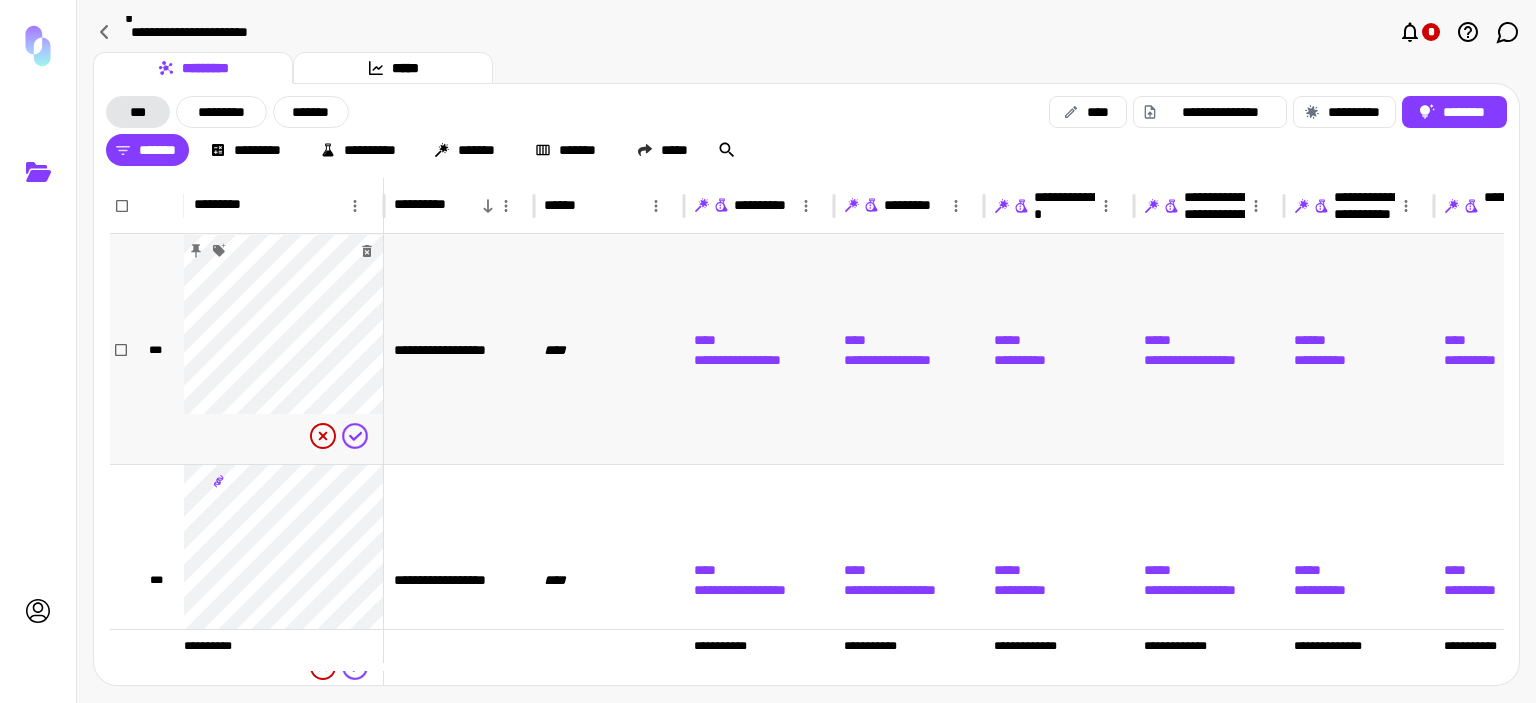 scroll, scrollTop: 47, scrollLeft: 0, axis: vertical 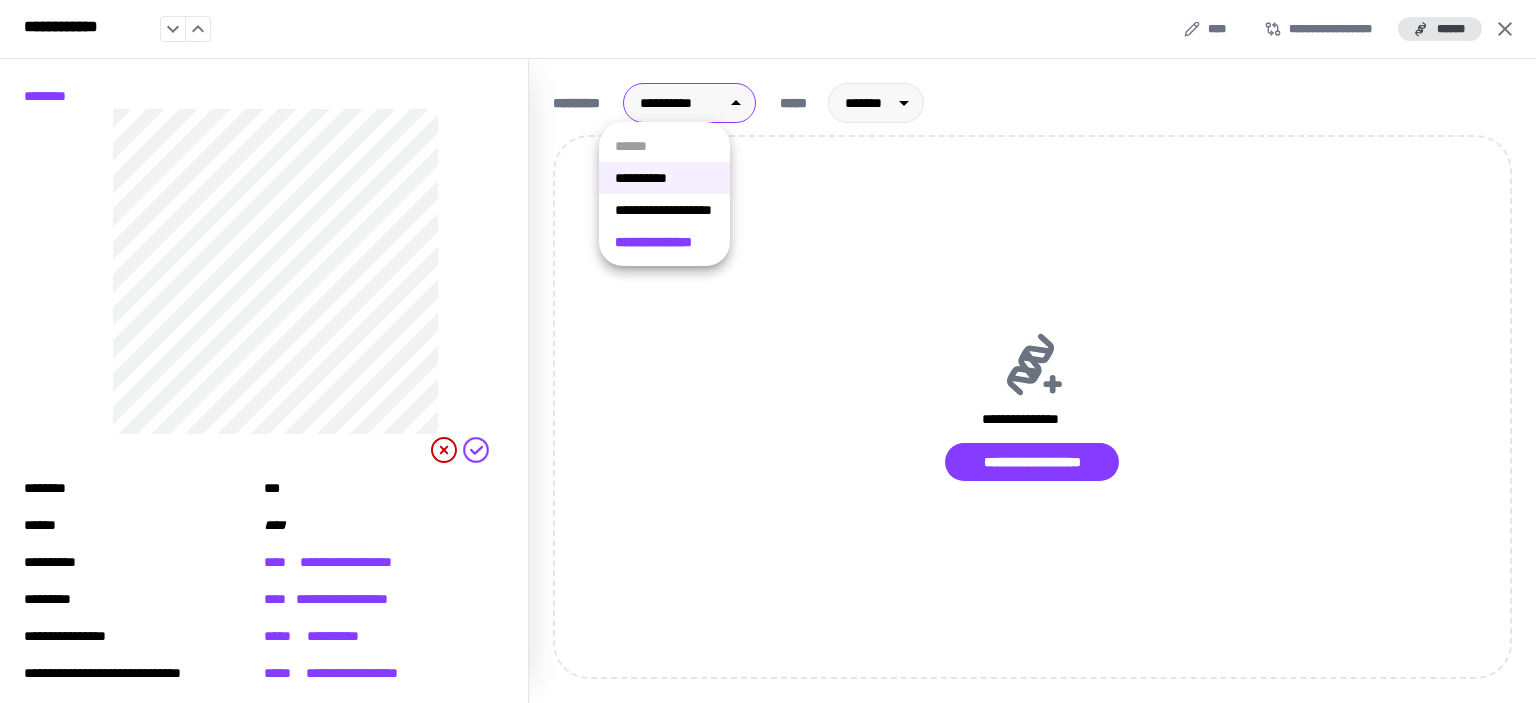 click on "[FIRST] [LAST] [STREET] [CITY] [STATE] [ZIP] [COUNTRY] [PHONE] [EMAIL] [SSN] [DLN] [CCNUM] [DOB] [AGE] [TIME]" at bounding box center (768, 351) 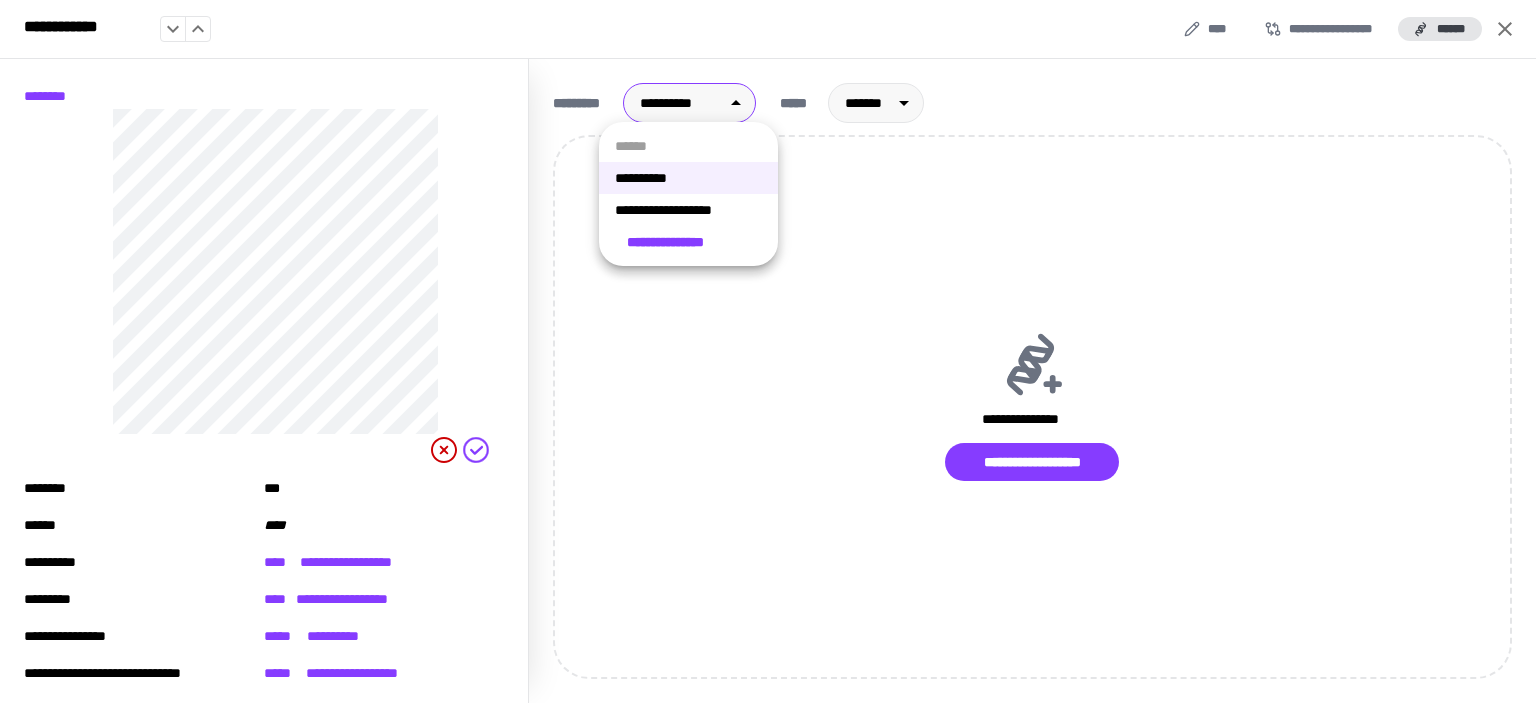 click on "**********" at bounding box center (688, 210) 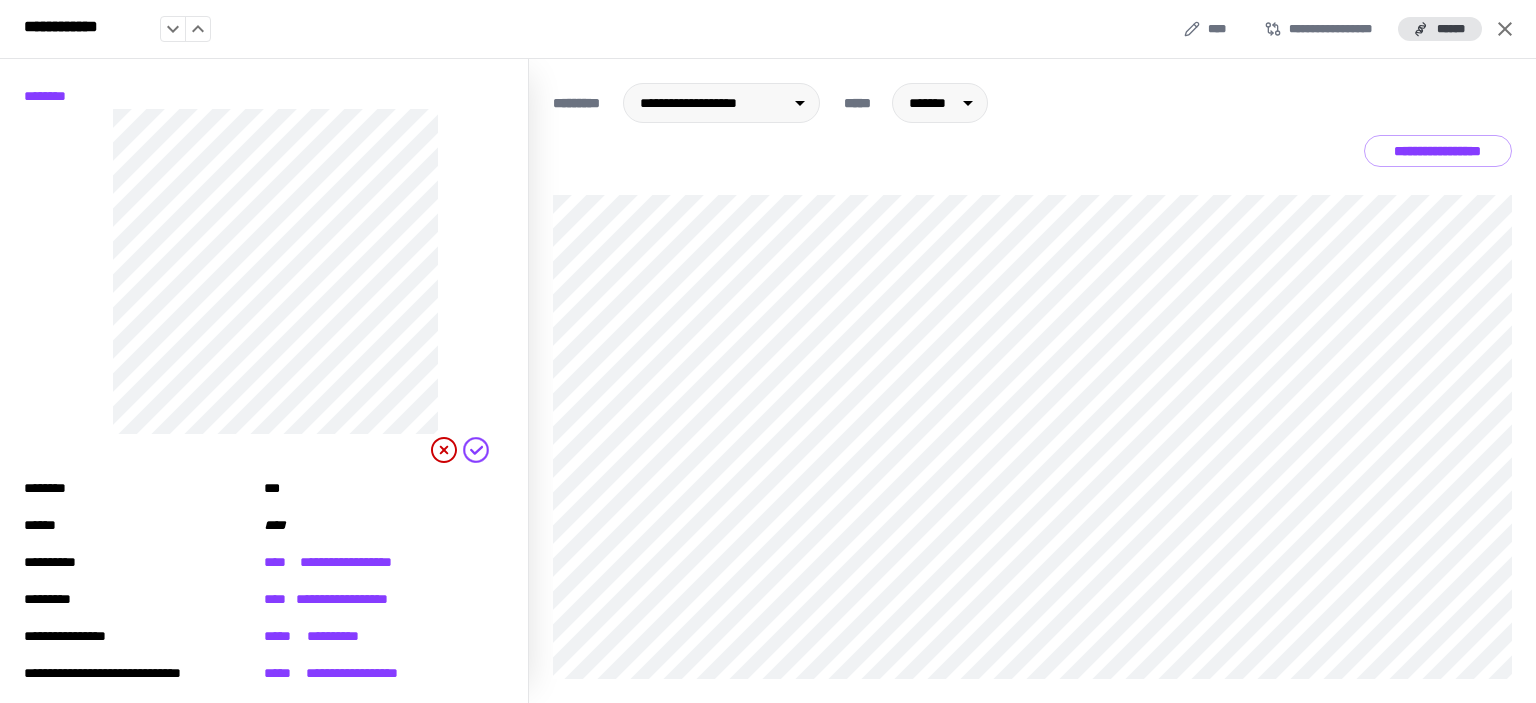 click 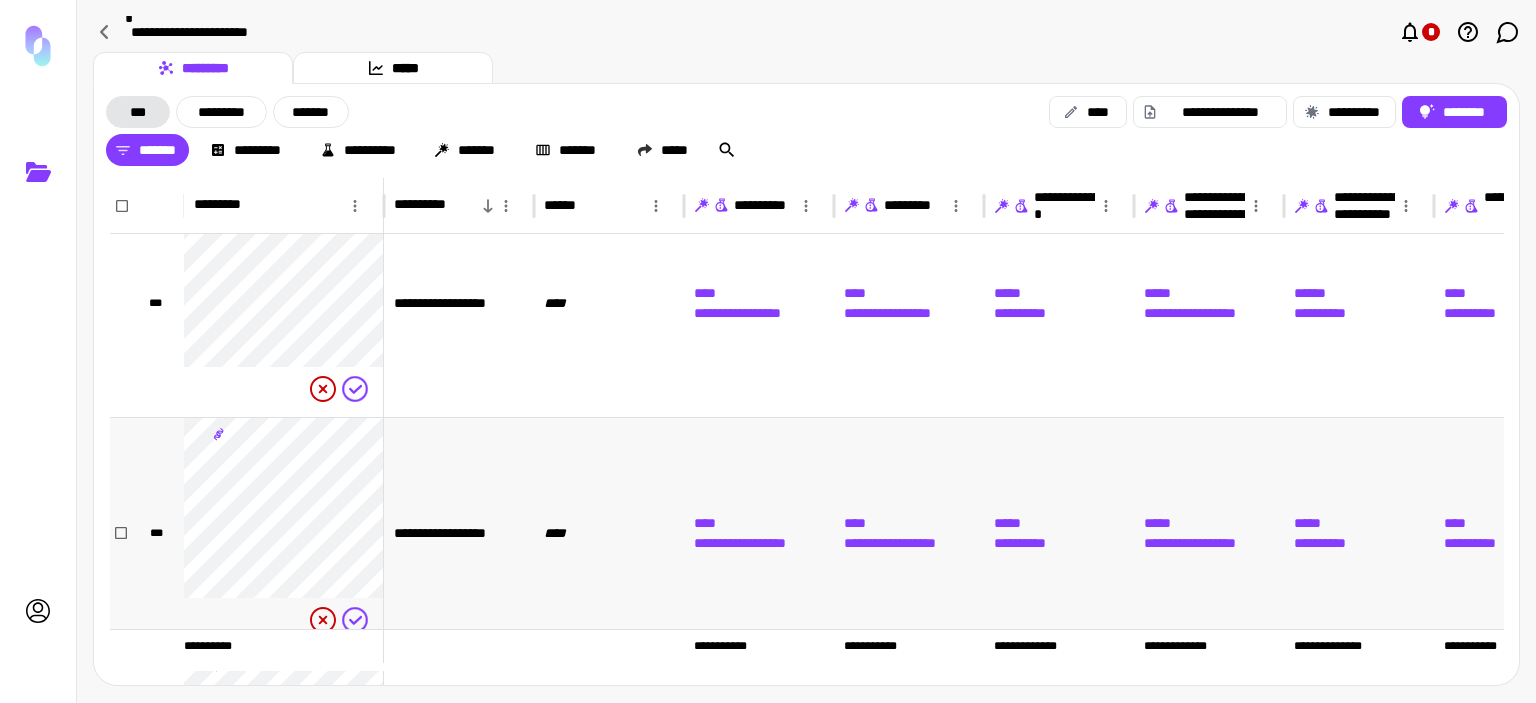 scroll, scrollTop: 90, scrollLeft: 0, axis: vertical 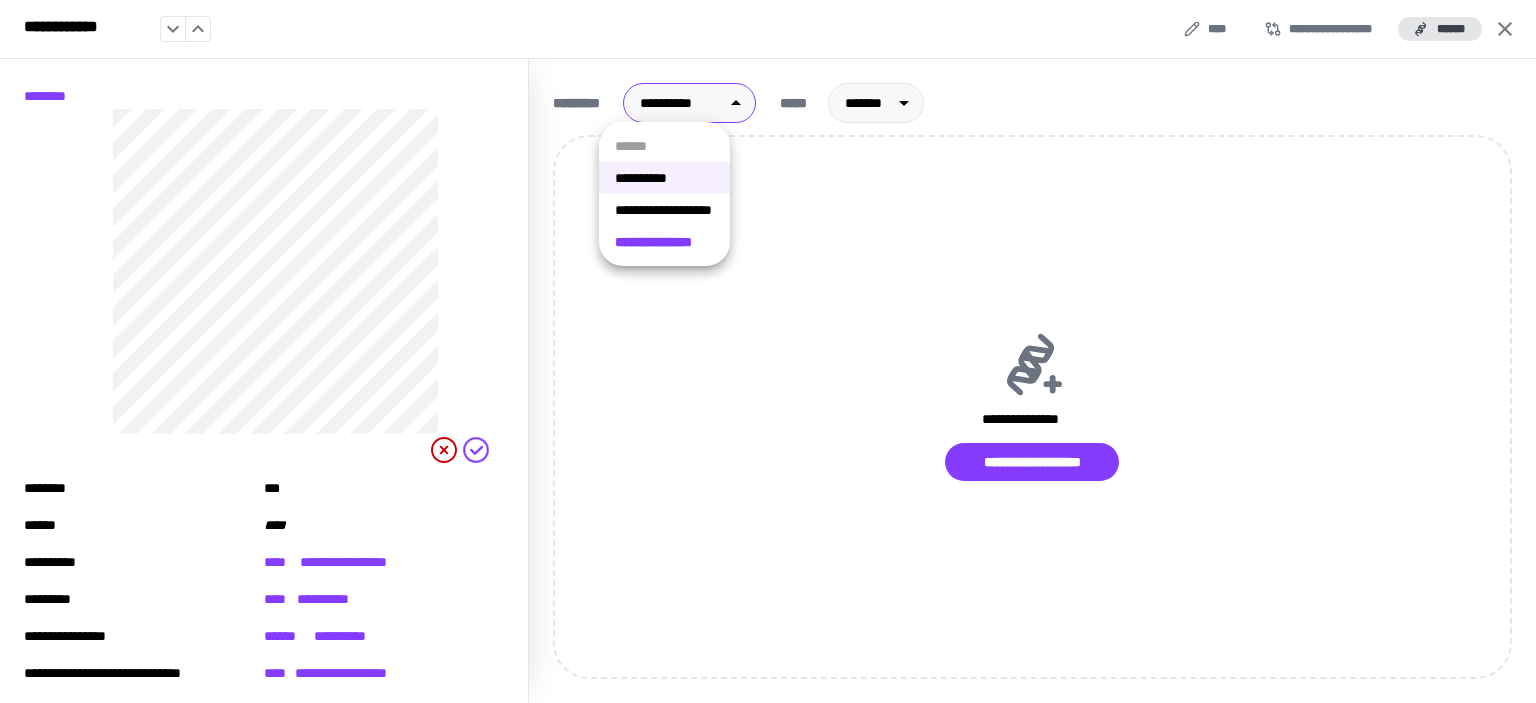 click on "[FIRST] [LAST] [STREET] [CITY] [STATE] [ZIP] [COUNTRY] [PHONE] [EMAIL] [SSN] [DLN] [CCNUM] [DOB] [AGE] [TIME]" at bounding box center (768, 351) 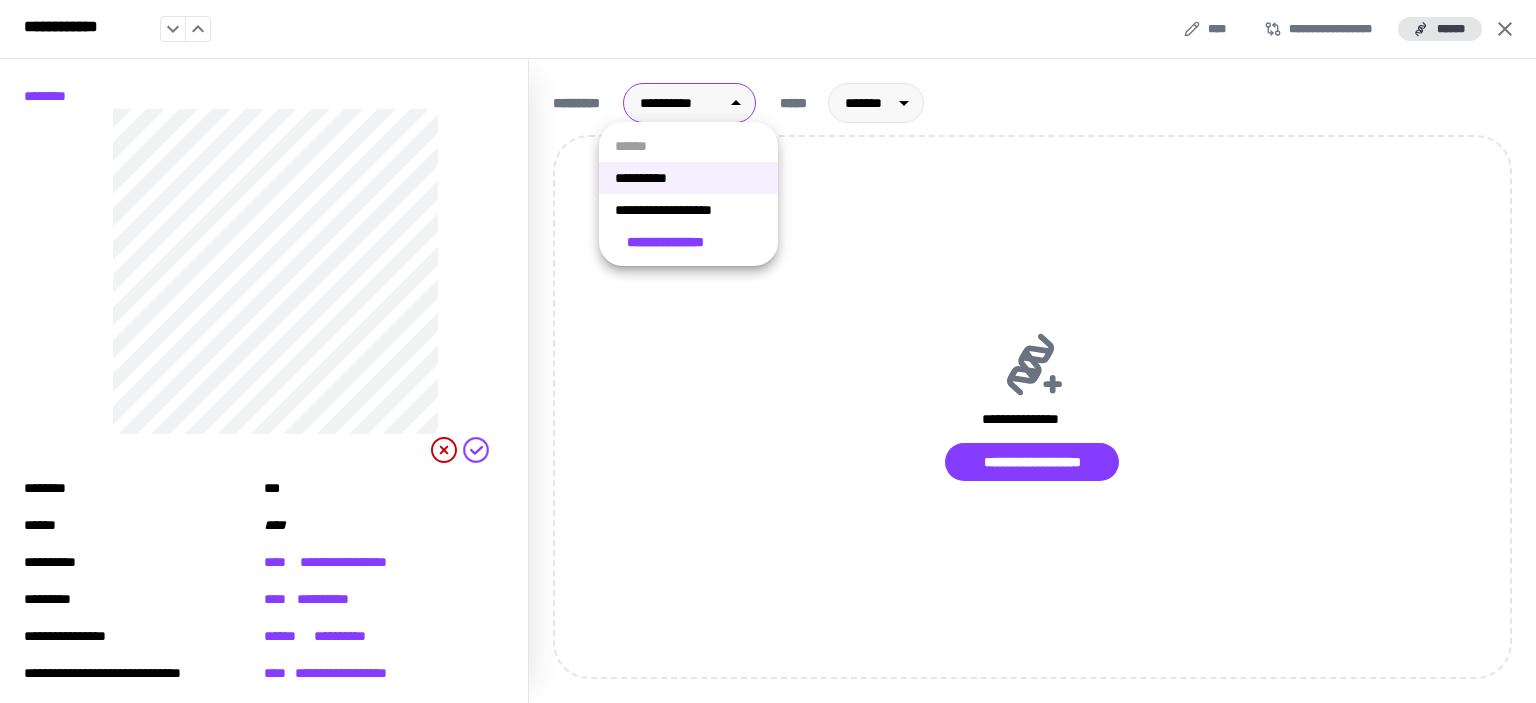 click on "**********" at bounding box center (688, 210) 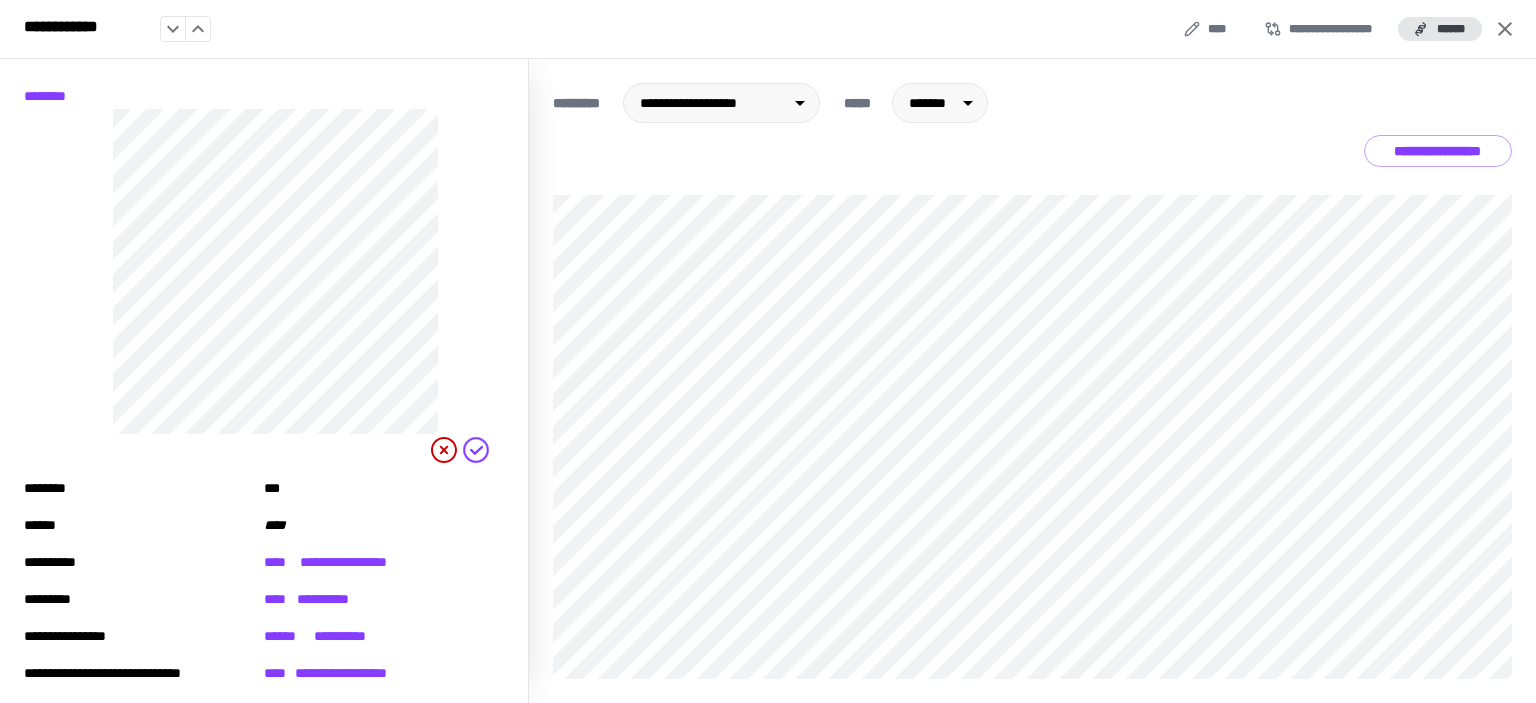 click 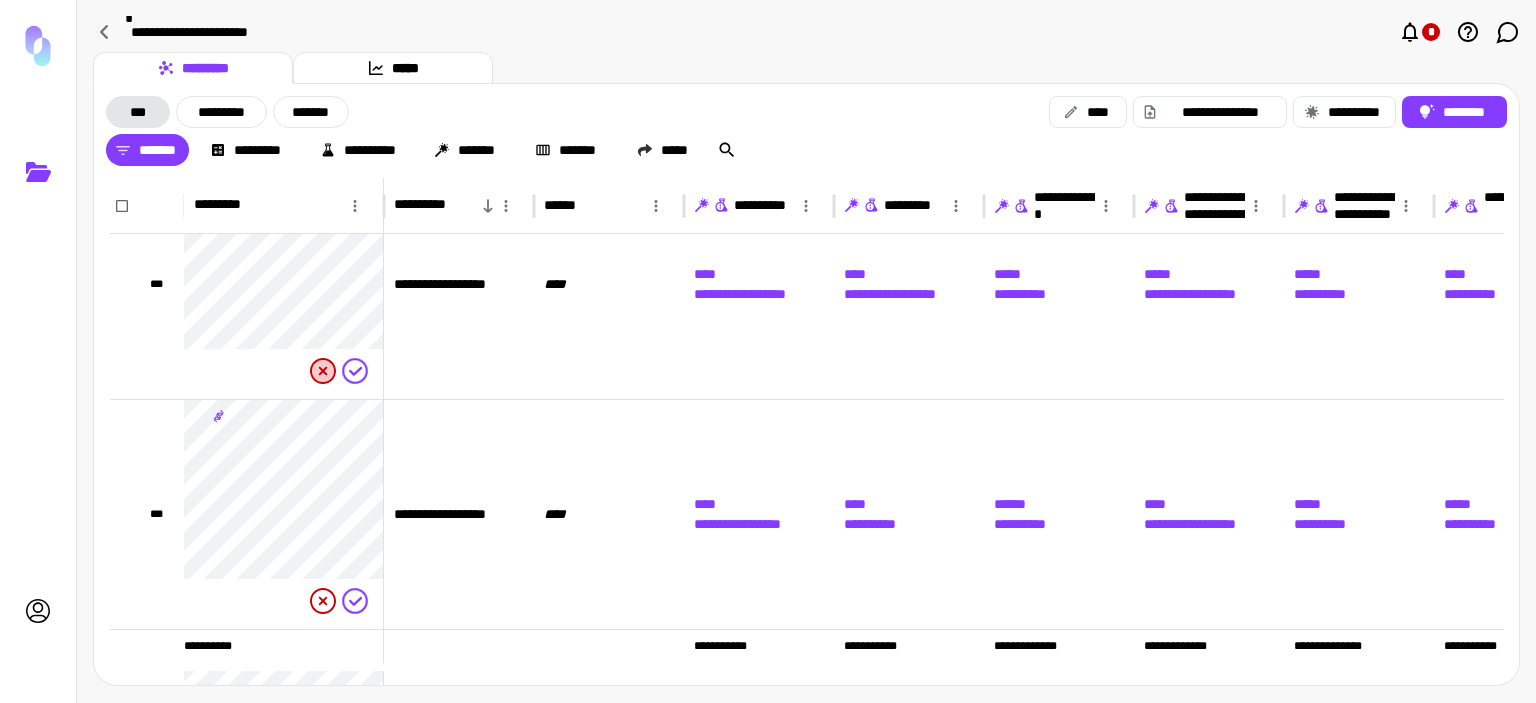 scroll, scrollTop: 455, scrollLeft: 0, axis: vertical 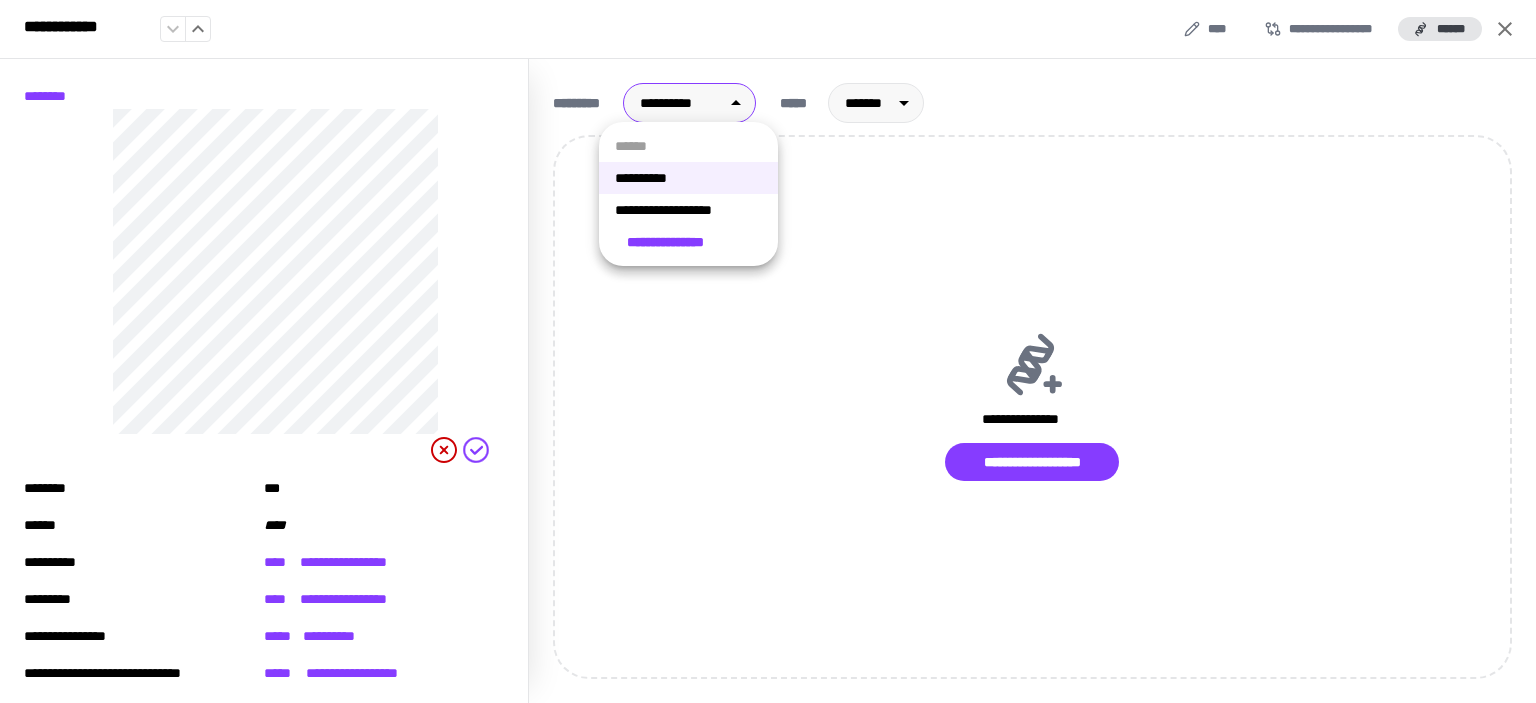 click on "[FIRST] [LAST] [STREET] [CITY] [STATE] [ZIP] [COUNTRY] [PHONE] [EMAIL] [SSN] [DLN] [CCNUM] [DOB] [AGE] [TIME]" at bounding box center (768, 351) 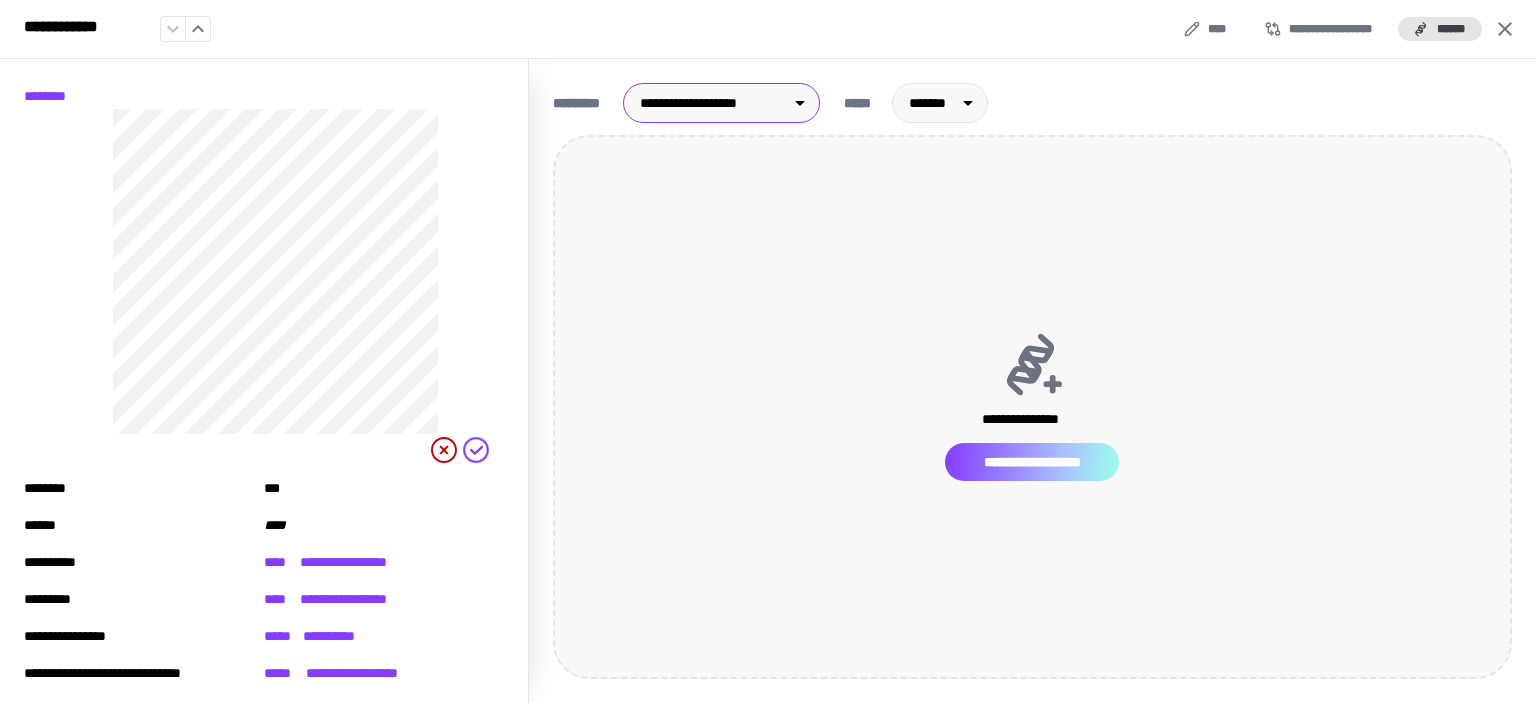 click on "**********" at bounding box center [1032, 462] 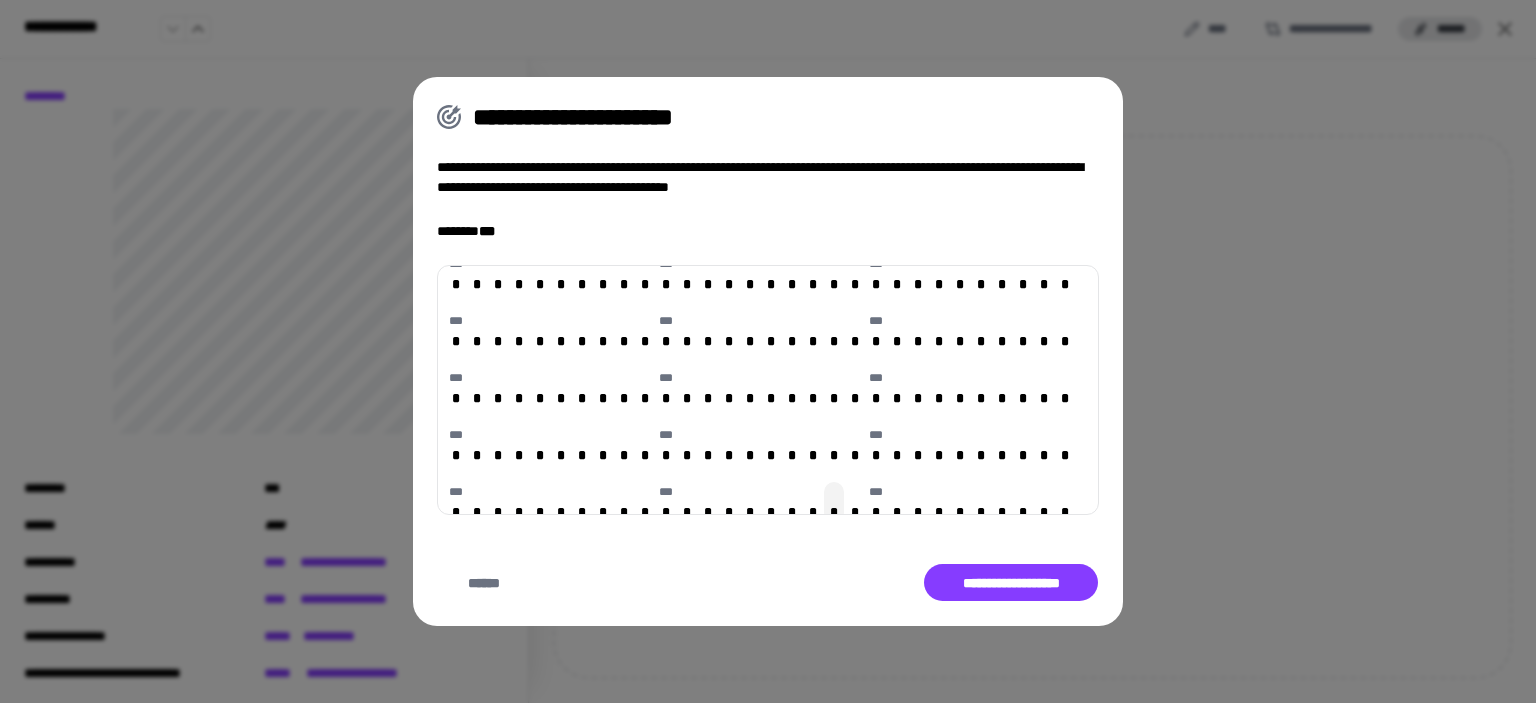 scroll, scrollTop: 1099, scrollLeft: 0, axis: vertical 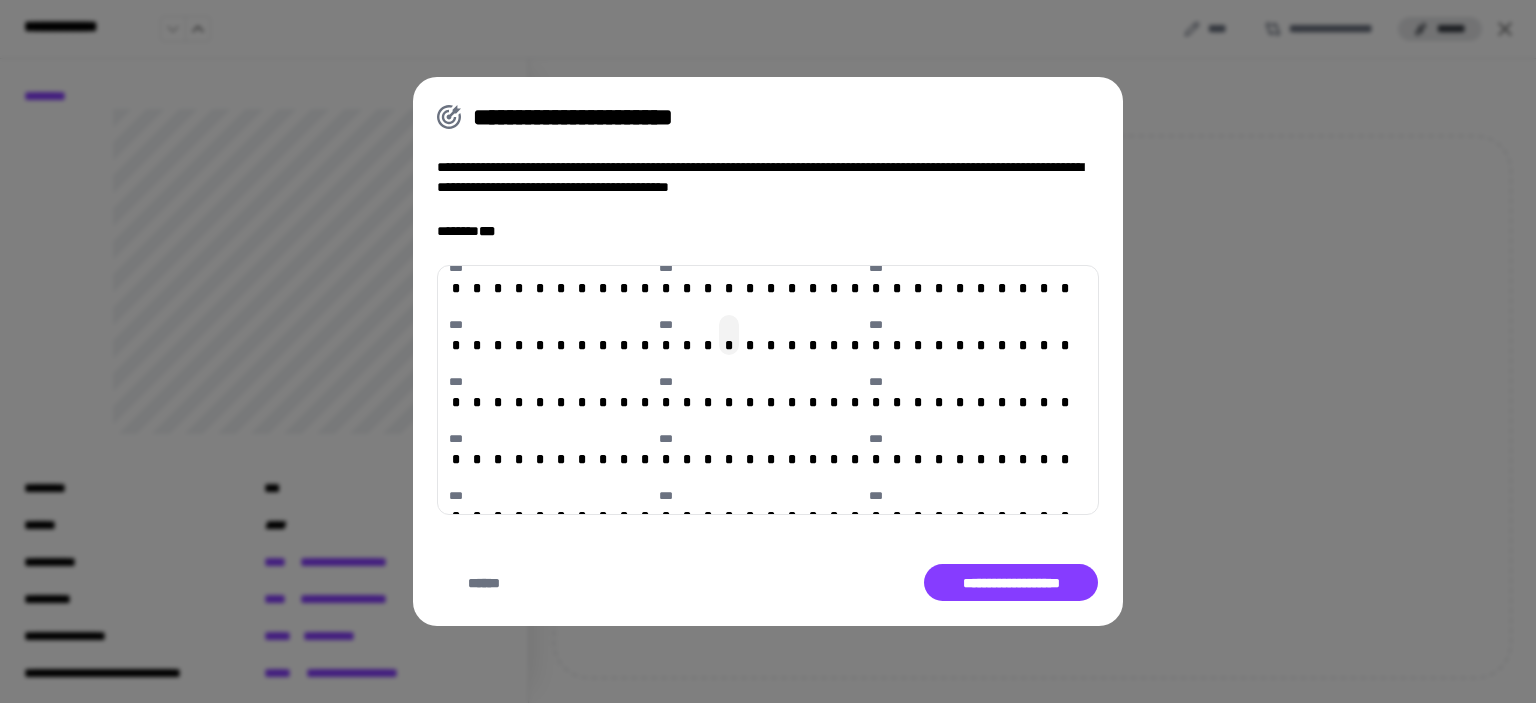 click on "*" at bounding box center (729, 345) 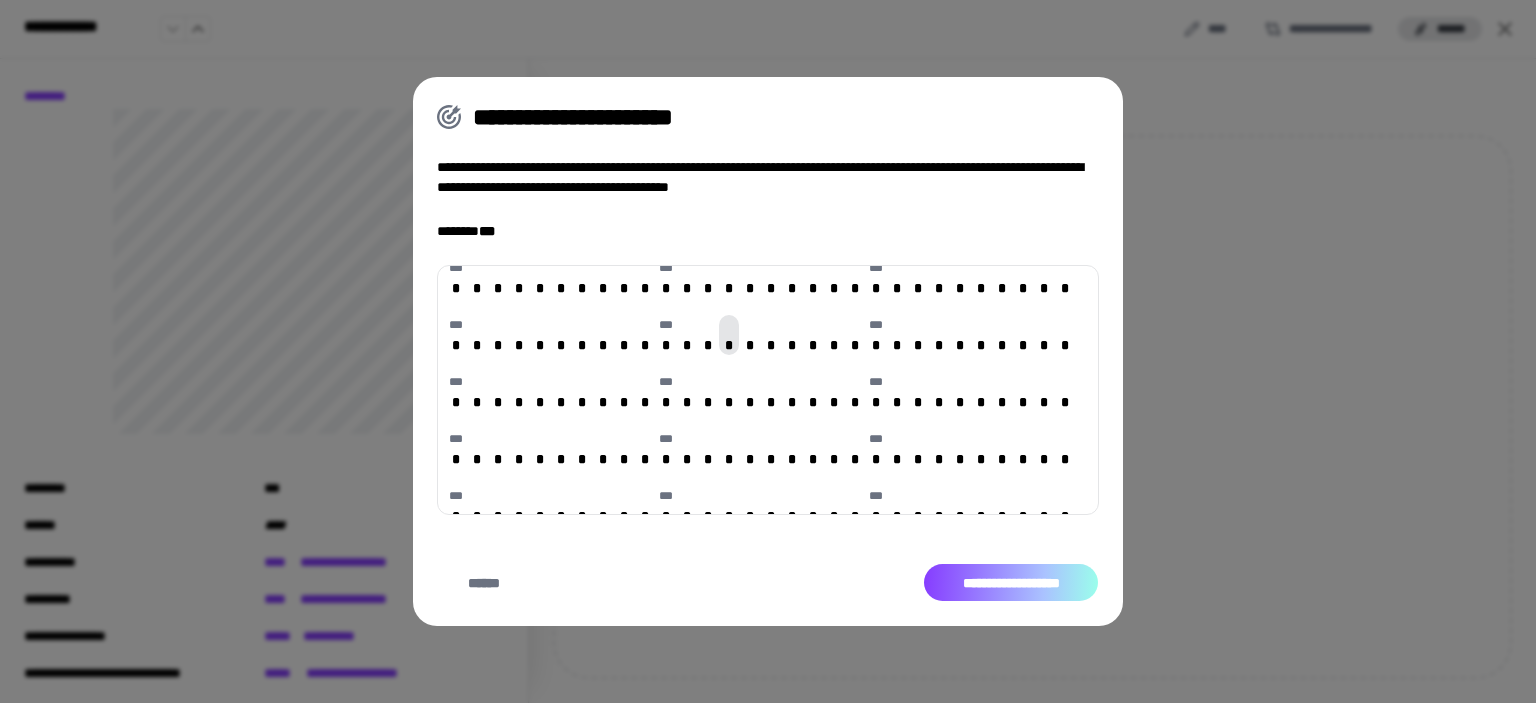 click on "**********" at bounding box center (1011, 583) 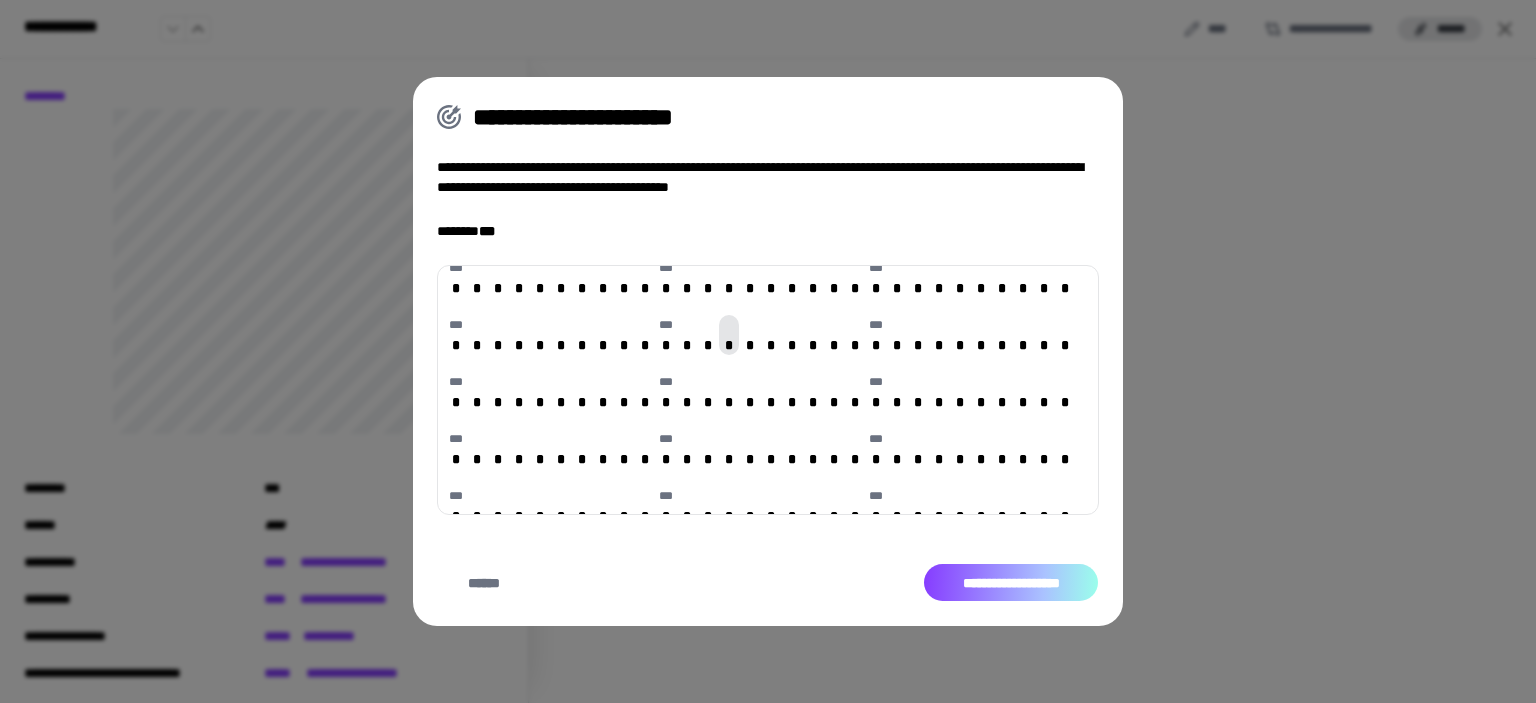 click on "**********" at bounding box center [1011, 583] 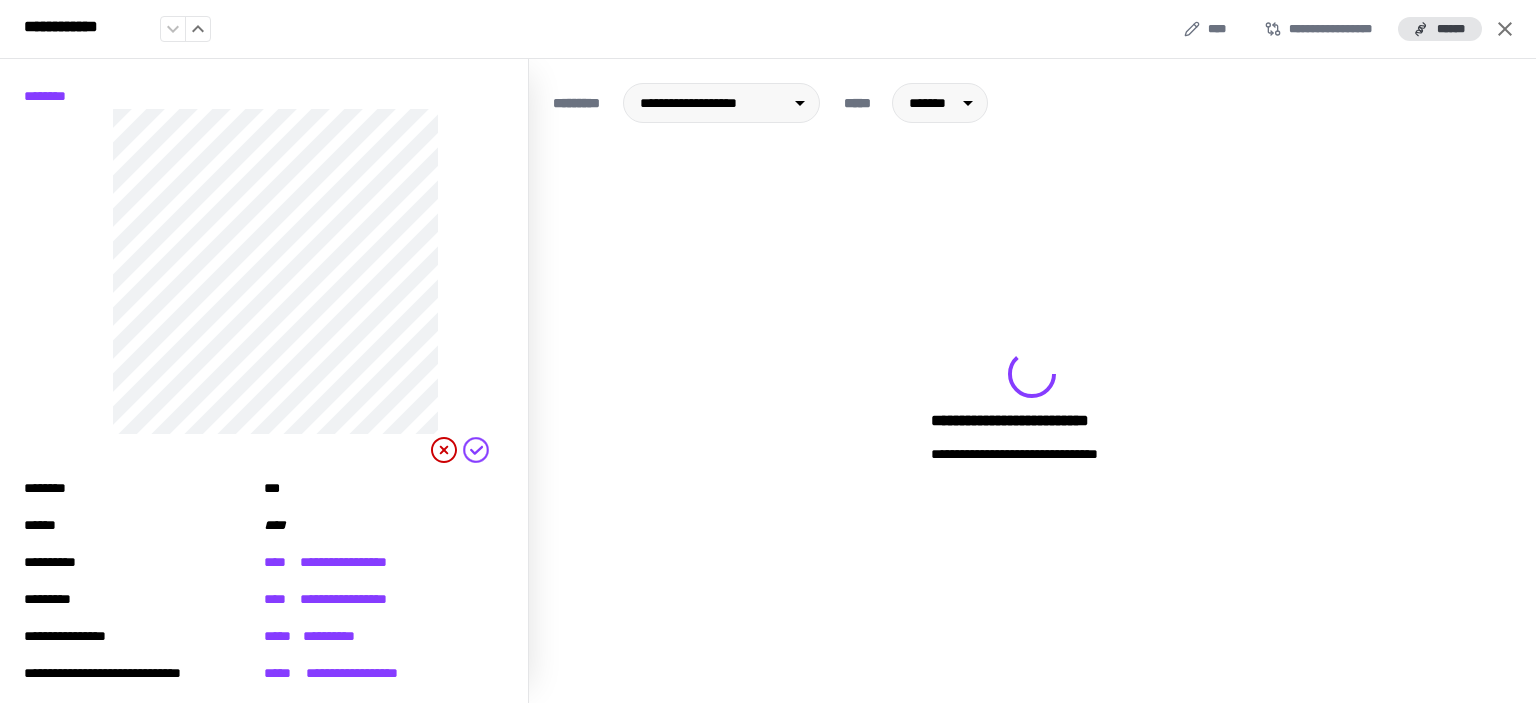 click 